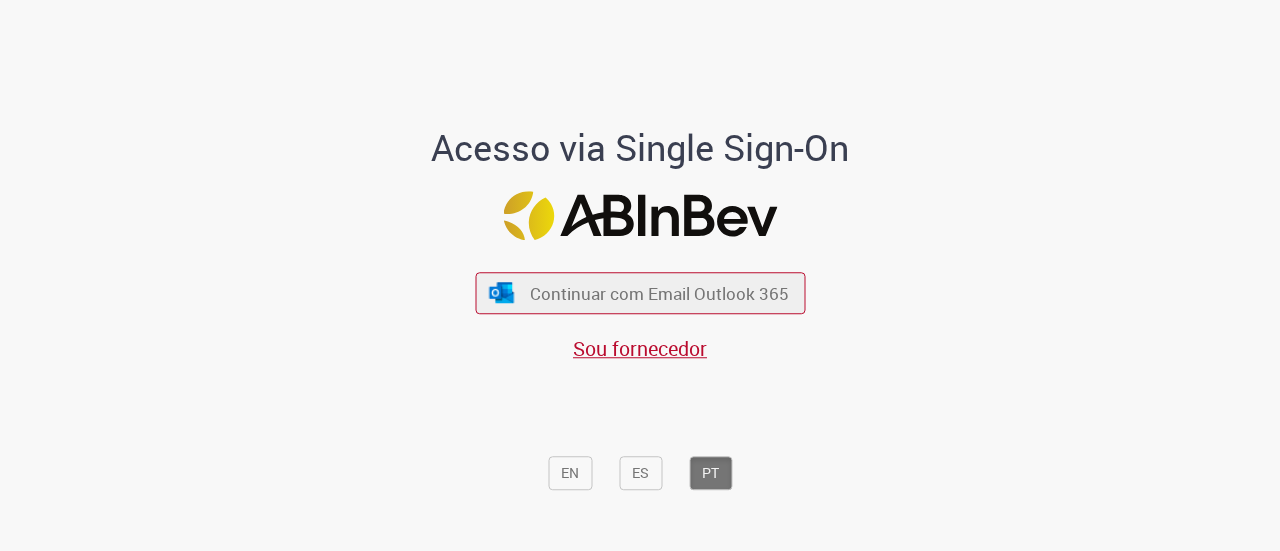scroll, scrollTop: 0, scrollLeft: 0, axis: both 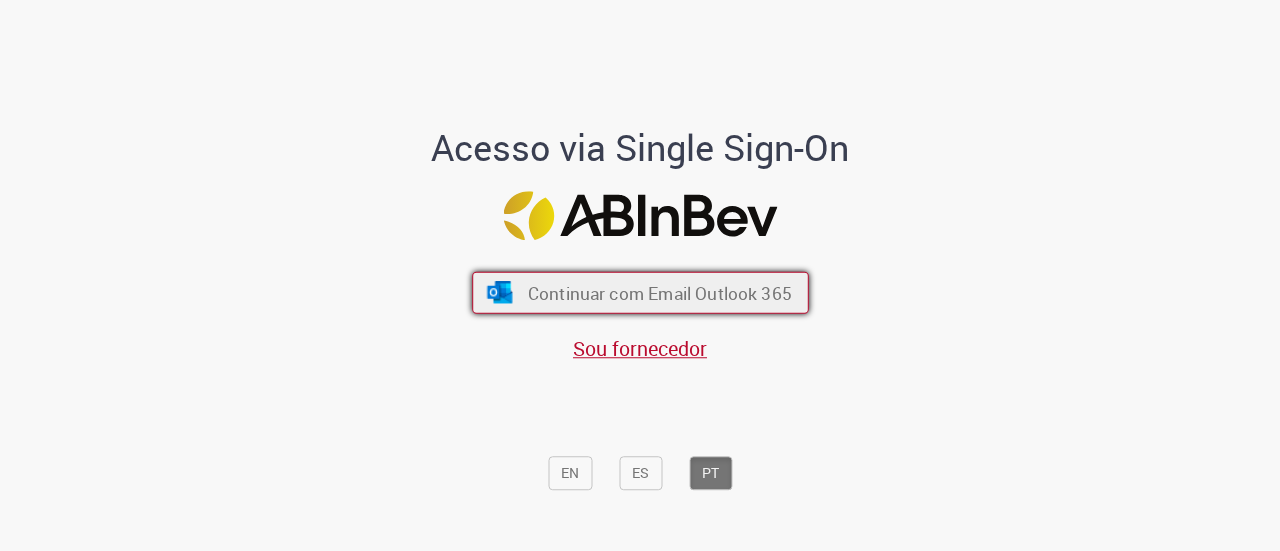click on "Continuar com Email Outlook 365" at bounding box center [659, 292] 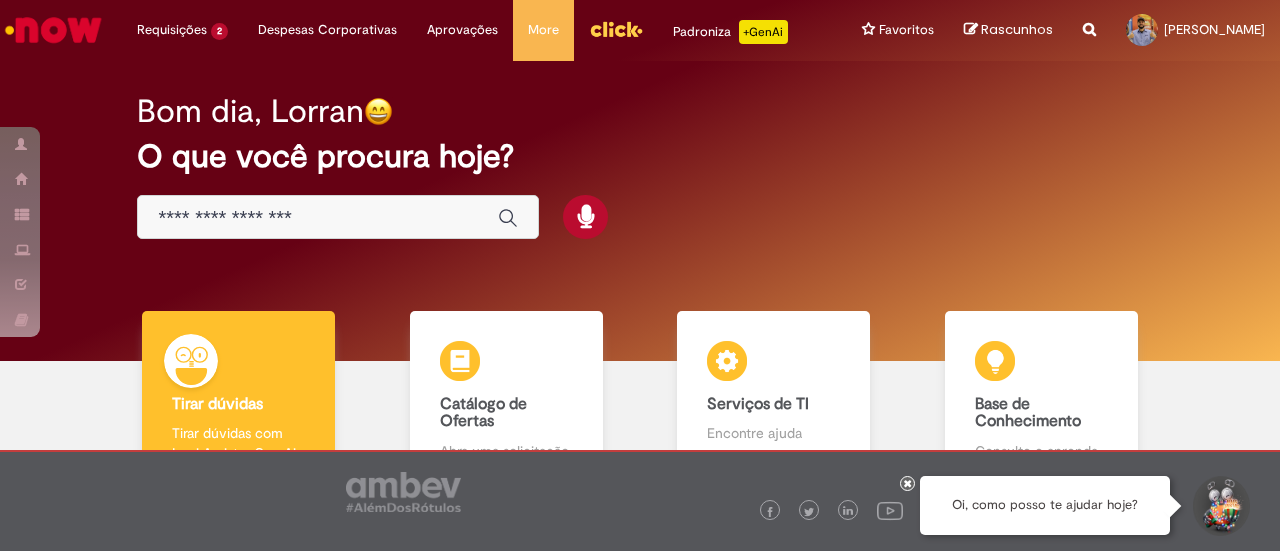 scroll, scrollTop: 0, scrollLeft: 0, axis: both 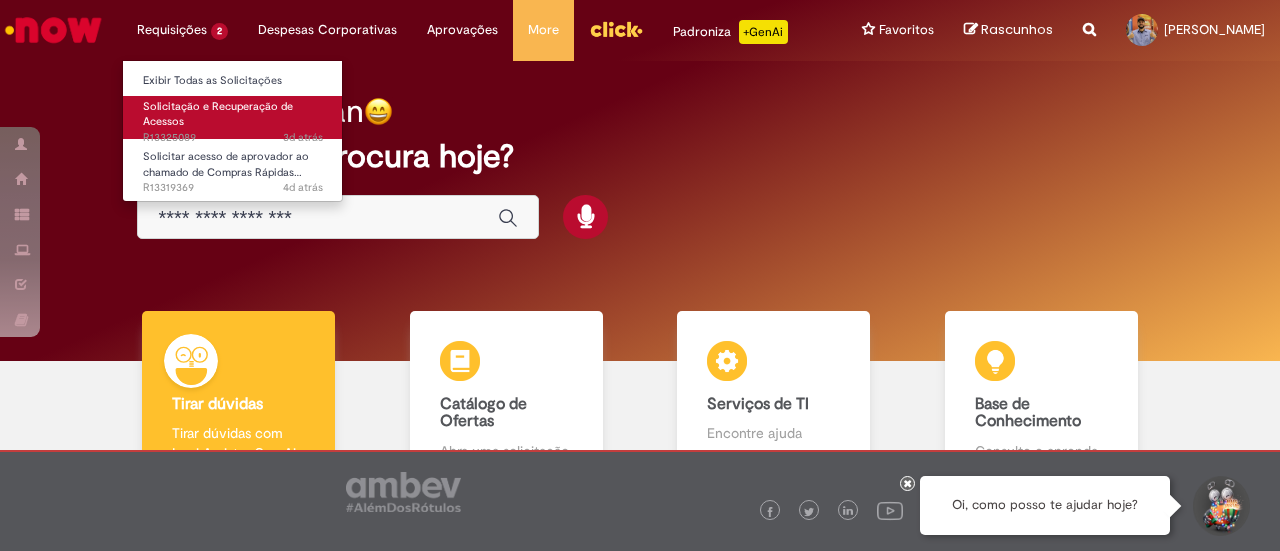 click on "Solicitação e Recuperação de Acessos
3d atrás 3 dias atrás  R13325089" at bounding box center [233, 117] 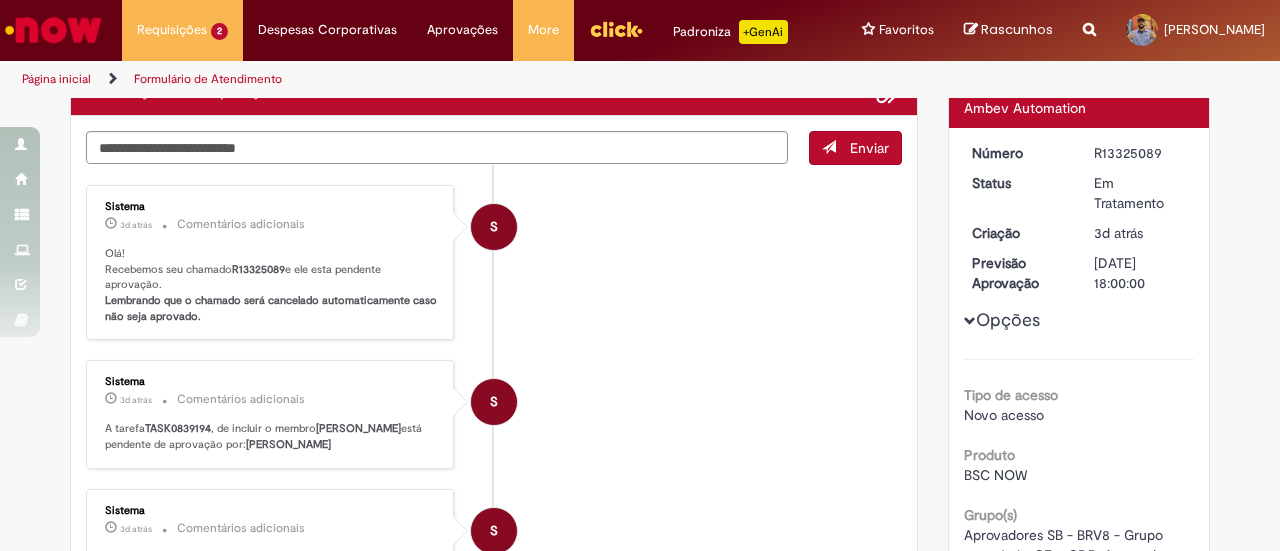 scroll, scrollTop: 0, scrollLeft: 0, axis: both 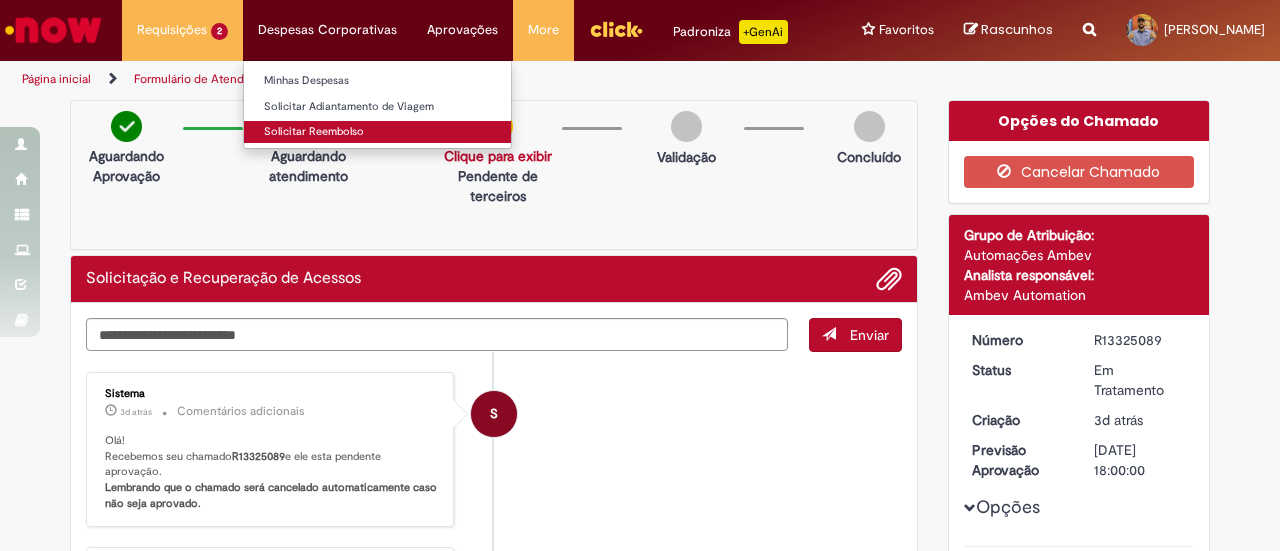 click on "Solicitar Reembolso" at bounding box center (377, 132) 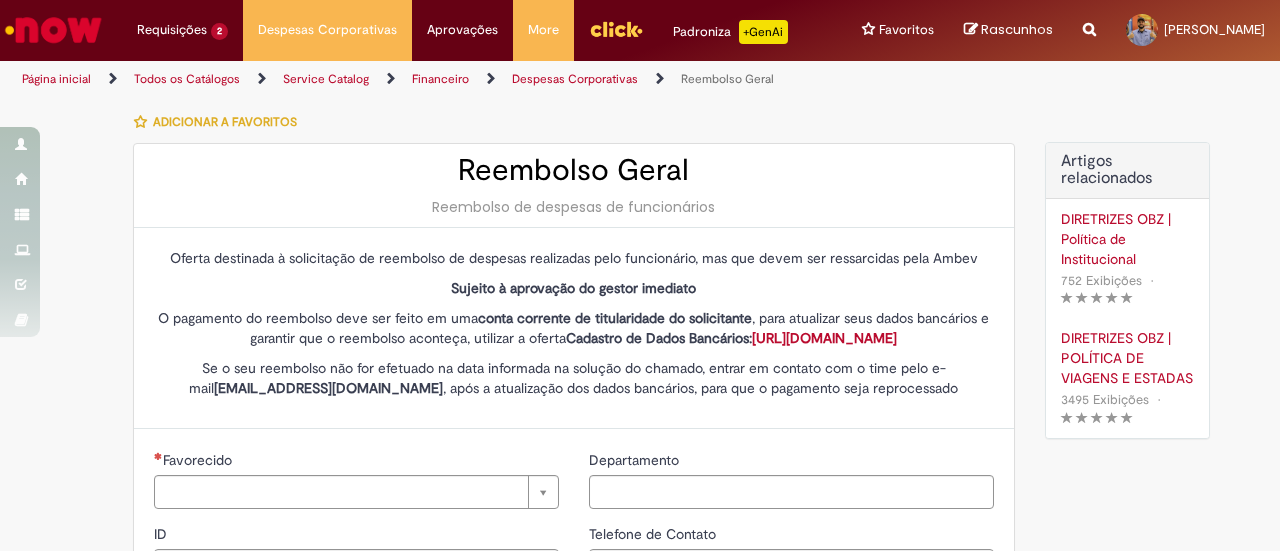type on "********" 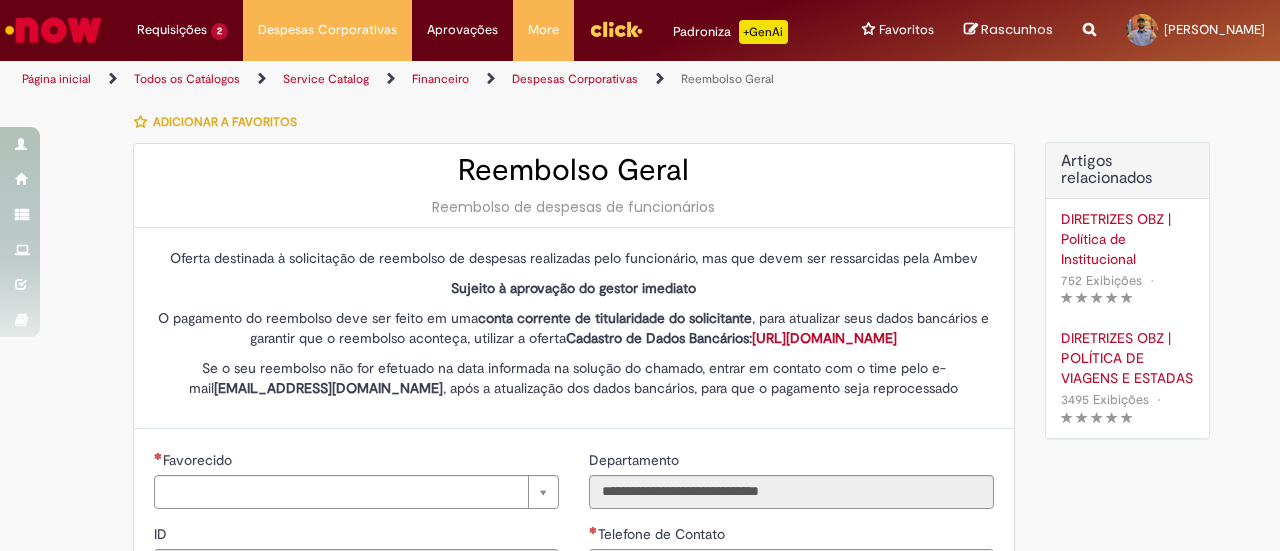 type on "**********" 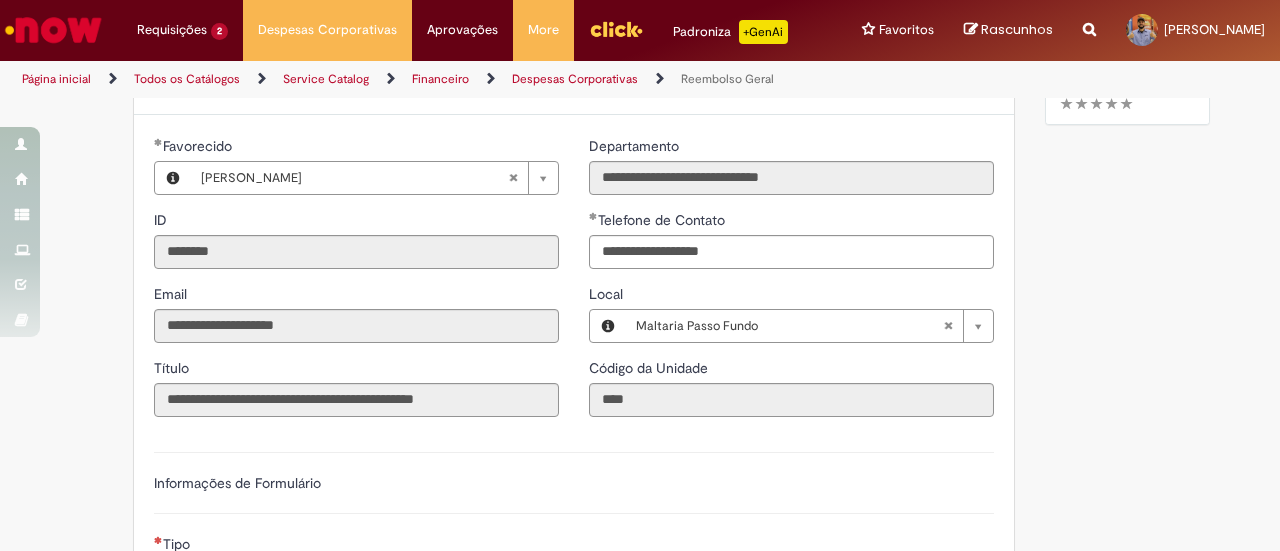 scroll, scrollTop: 200, scrollLeft: 0, axis: vertical 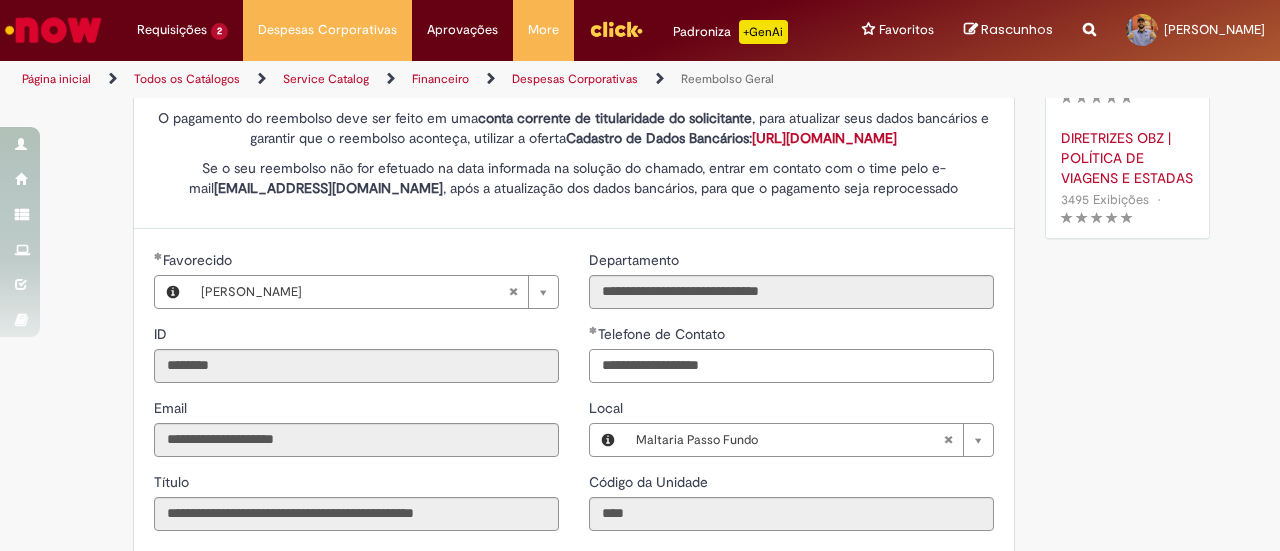 drag, startPoint x: 628, startPoint y: 382, endPoint x: 794, endPoint y: 367, distance: 166.67633 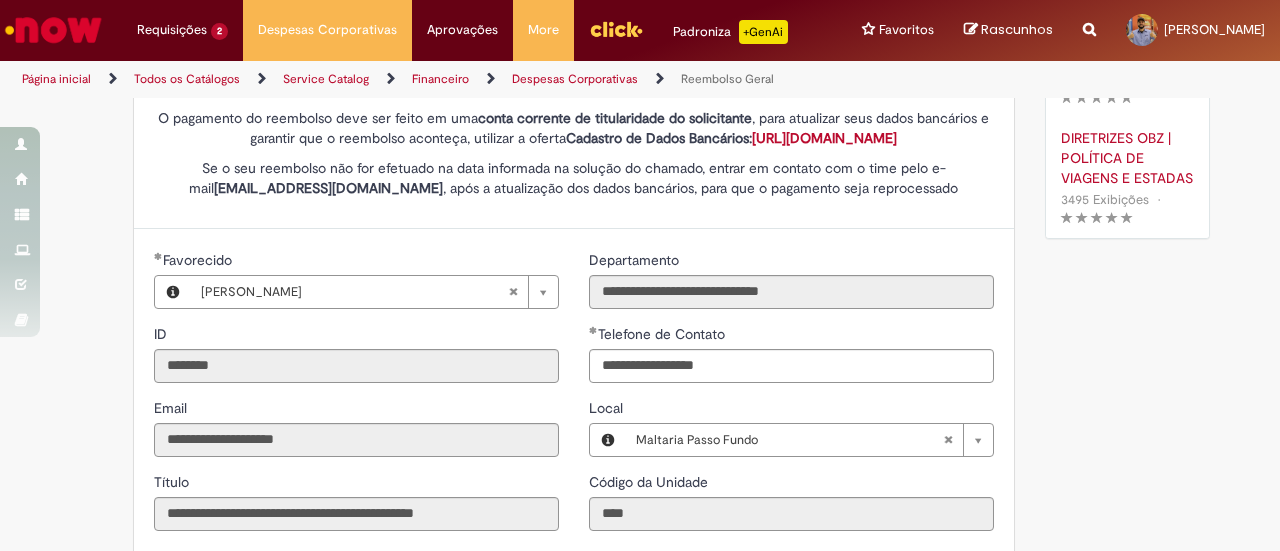 click on "Adicionar a Favoritos
Reembolso Geral
Reembolso de despesas de funcionários
Oferta destinada à solicitação de reembolso de despesas realizadas pelo funcionário, mas que devem ser ressarcidas pela Ambev
Sujeito à aprovação do gestor imediato
O pagamento do reembolso deve ser feito em uma  conta corrente de titularidade do solicitante , para atualizar seus dados bancários e garantir que o reembolso aconteça, utilizar a oferta  Cadastro de Dados Bancários:  https://ambev.service-now.com/ambevnow?id=sc_cat_item&sys_id=d0c9721edbbb2b003383be2df39619e3
Se o seu reembolso não for efetuado na data informada na solução do chamado, entrar em contato com o time pelo e-mail  opreembolsoseadiantamentos@ambev.com.br , após a atualização dos dados bancários, para que o pagamento seja reprocessado
sap a integrar *** Country Code **" at bounding box center (640, 580) 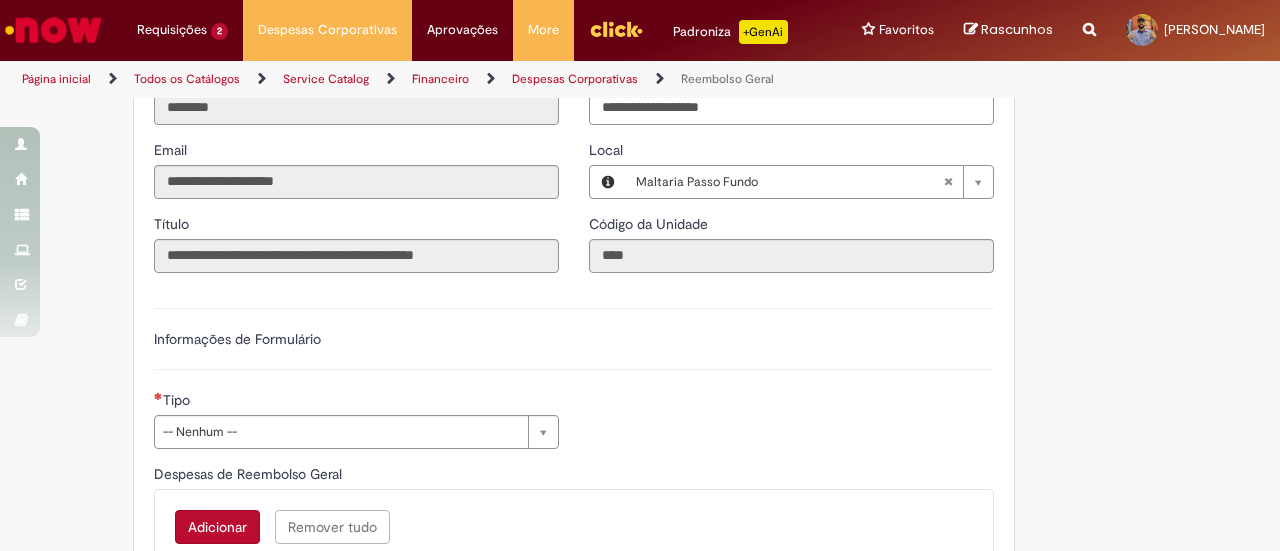 scroll, scrollTop: 500, scrollLeft: 0, axis: vertical 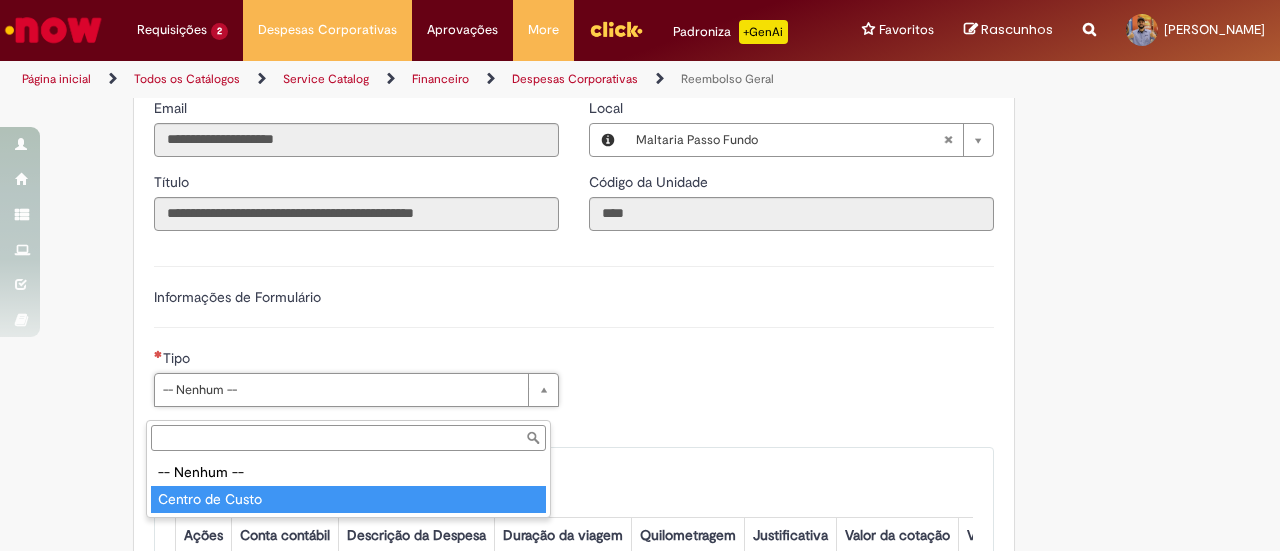 type on "**********" 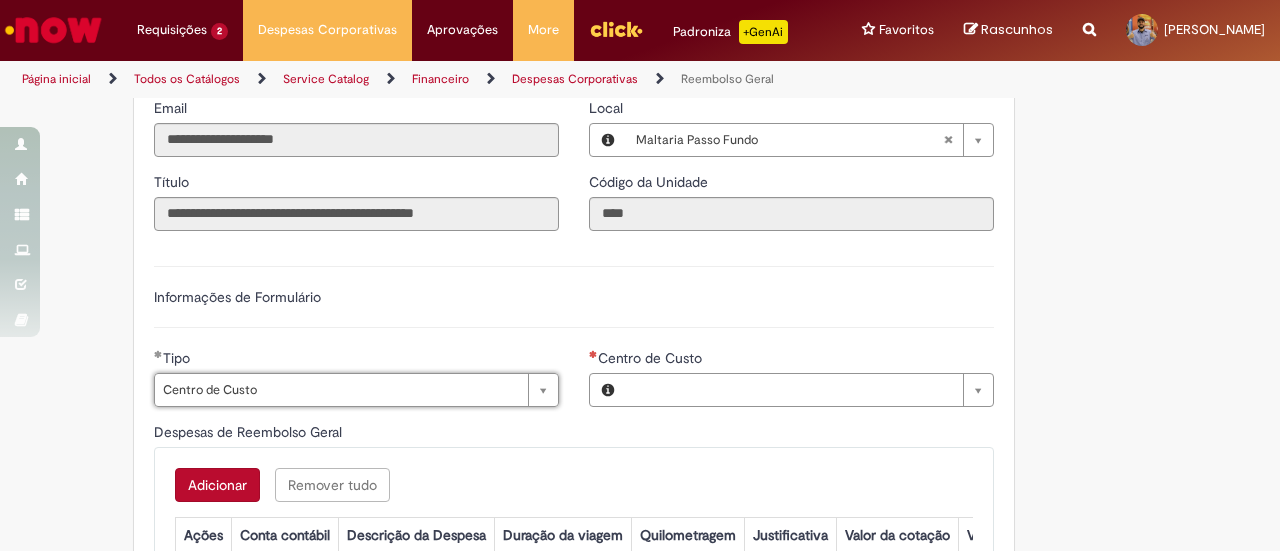 type on "**********" 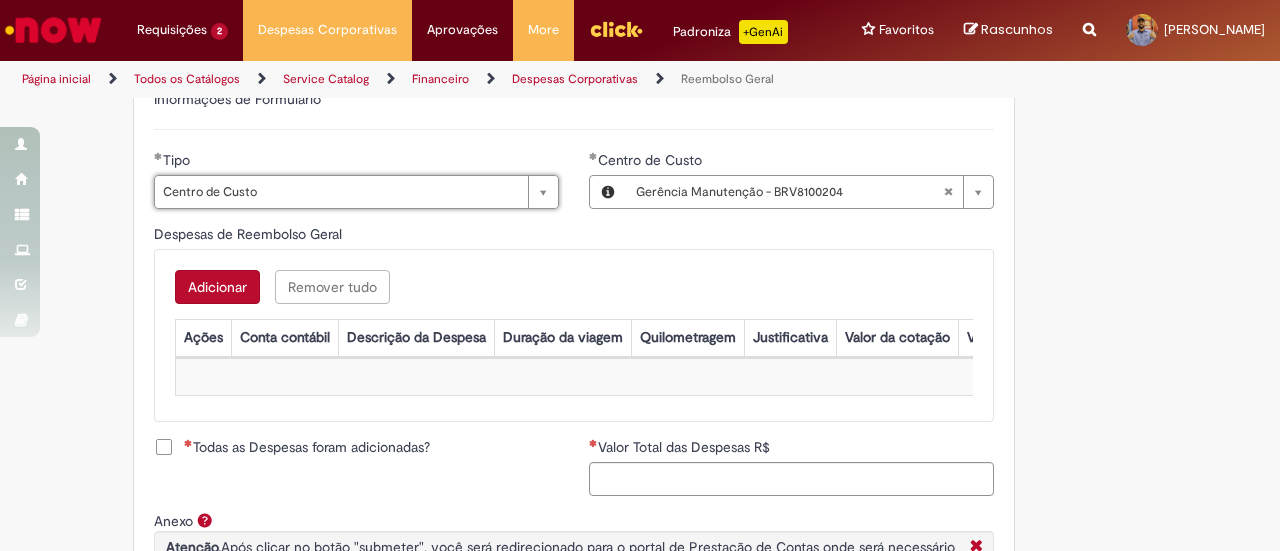 scroll, scrollTop: 700, scrollLeft: 0, axis: vertical 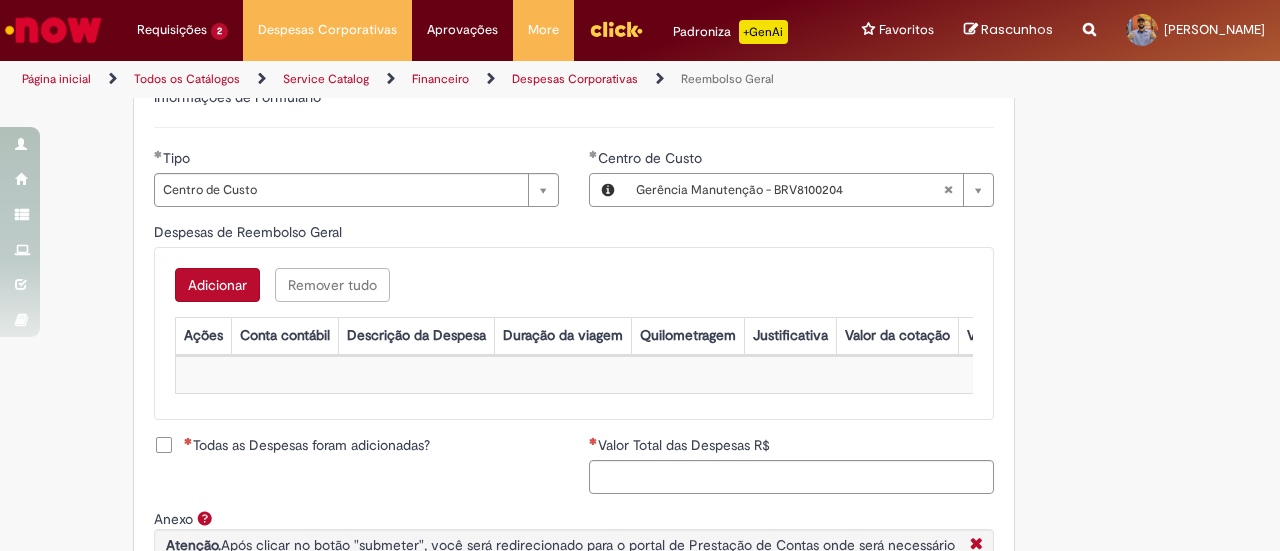click on "Adicionar Remover tudo Despesas de Reembolso Geral Ações Conta contábil Descrição da Despesa Duração da viagem Quilometragem Justificativa Valor da cotação Valor por Litro Combustível Data da Despesa Moeda Valor Gasto em €/US Valor Total R$ ID Interno CC sap_a_integrar Sem dados para exibir" at bounding box center [574, 333] 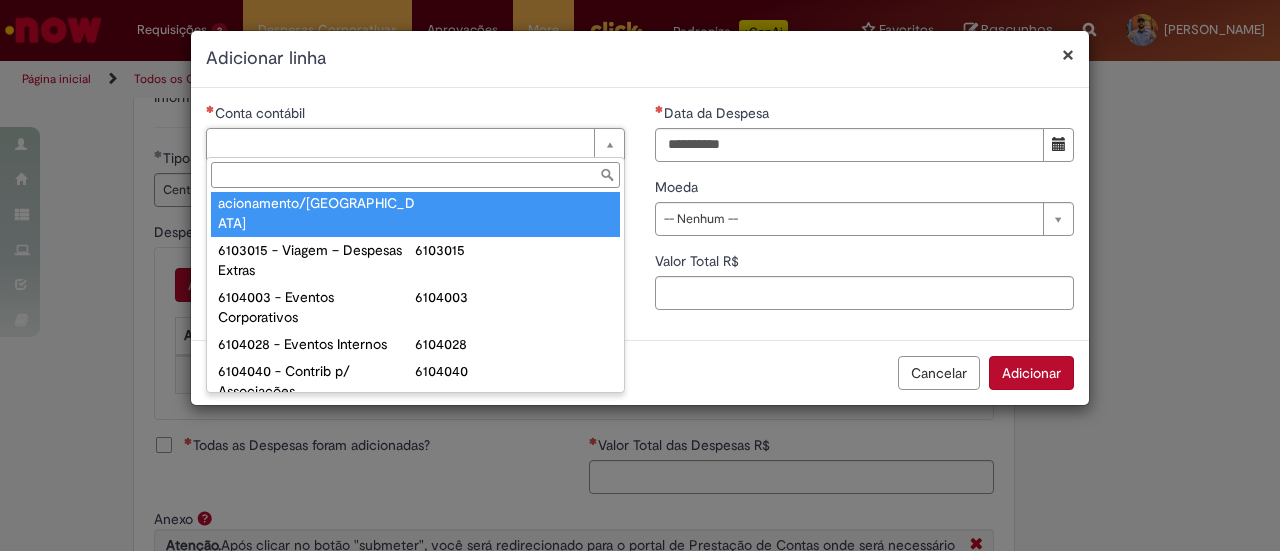 scroll, scrollTop: 958, scrollLeft: 0, axis: vertical 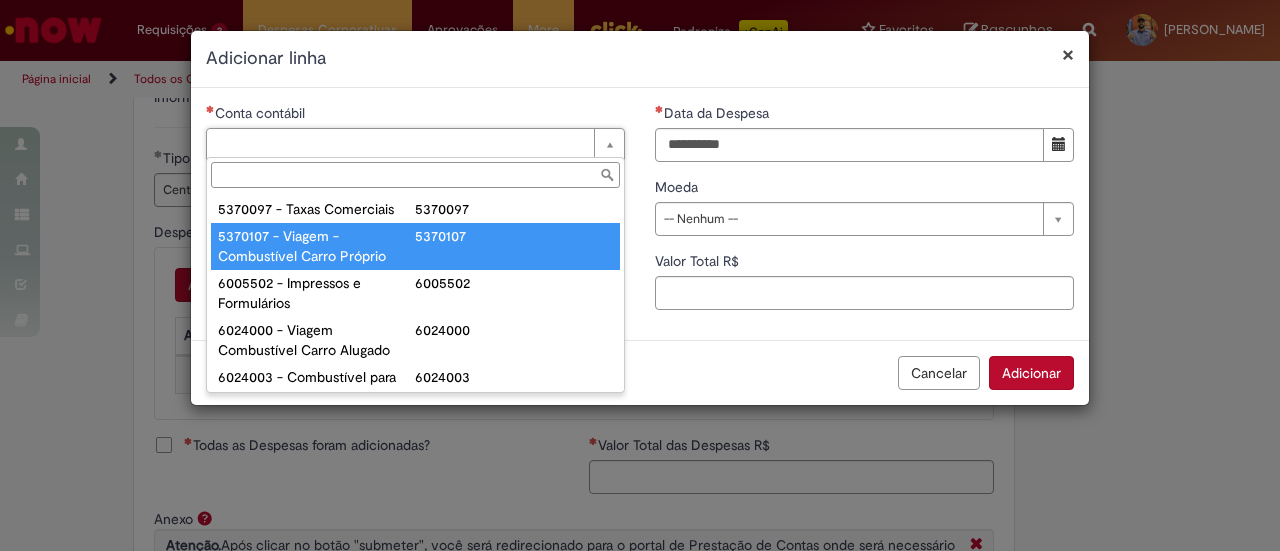 drag, startPoint x: 1071, startPoint y: 53, endPoint x: 1046, endPoint y: 53, distance: 25 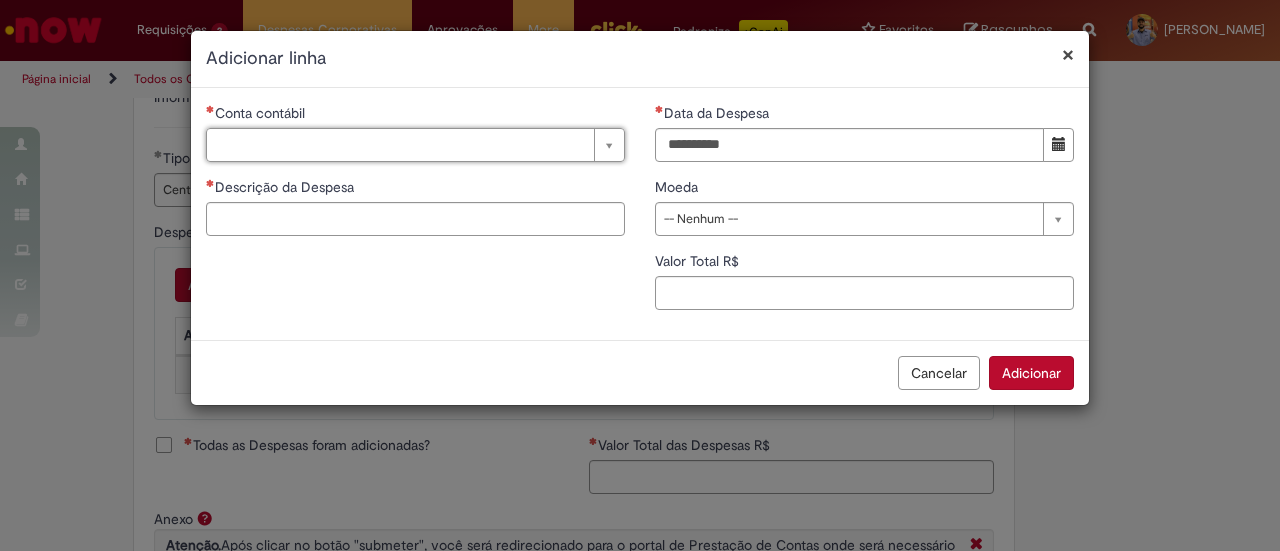 click on "Adicionar linha" at bounding box center (640, 59) 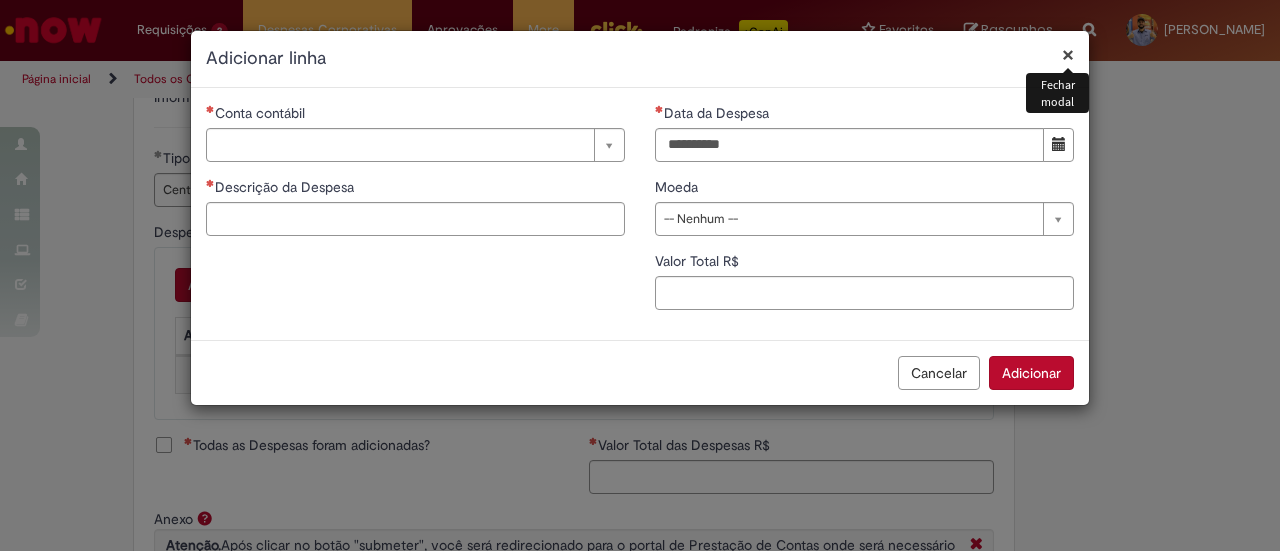 click on "×" at bounding box center (1068, 54) 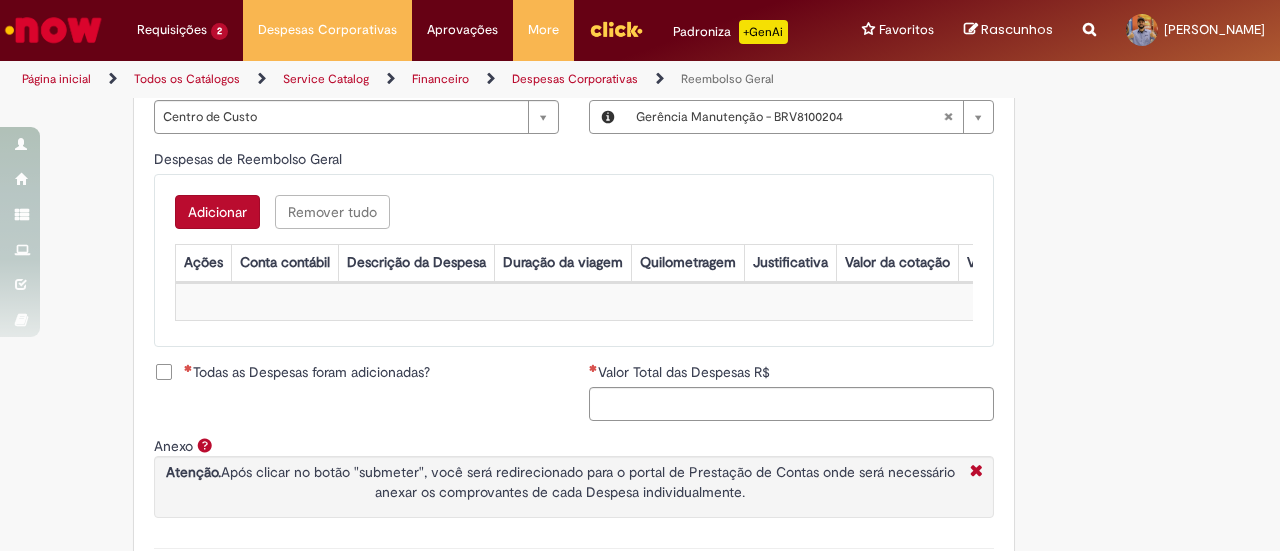 scroll, scrollTop: 800, scrollLeft: 0, axis: vertical 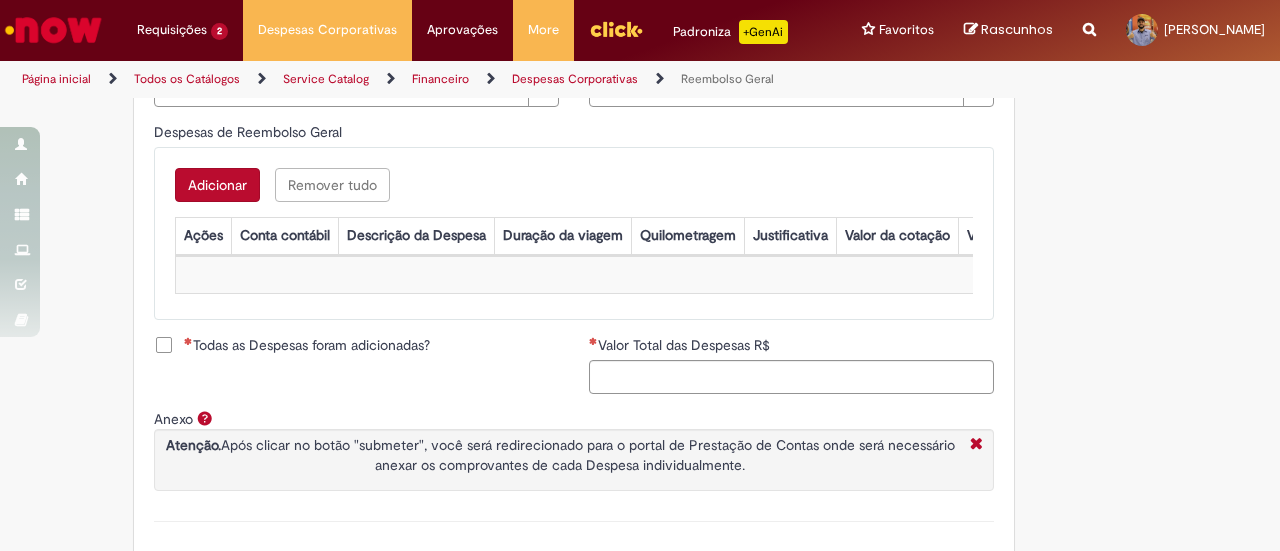 click on "Adicionar" at bounding box center [217, 185] 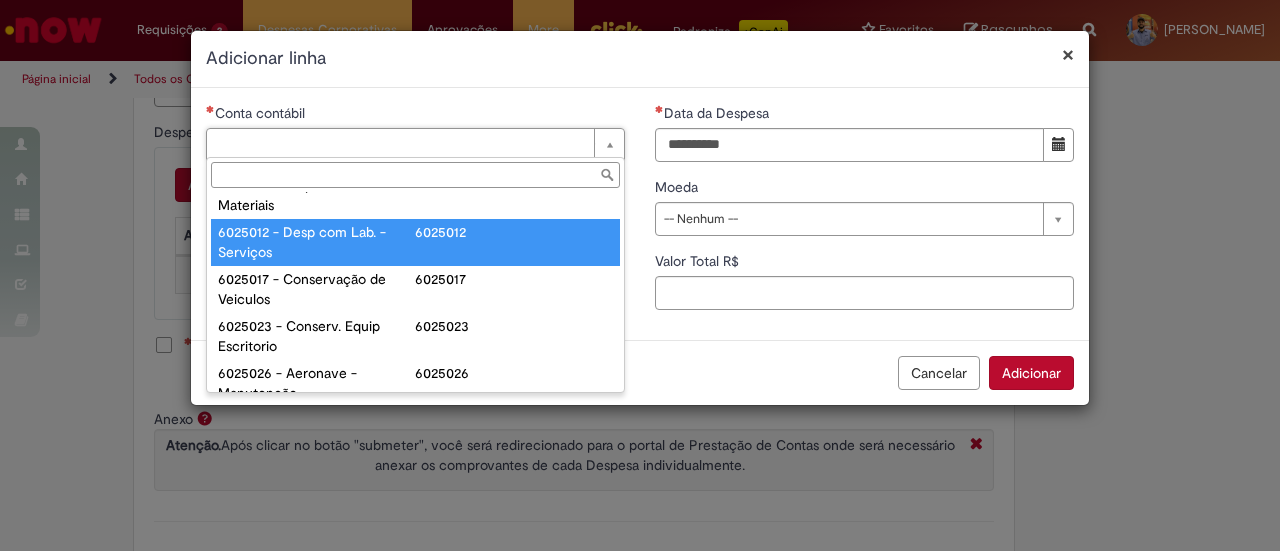 scroll, scrollTop: 500, scrollLeft: 0, axis: vertical 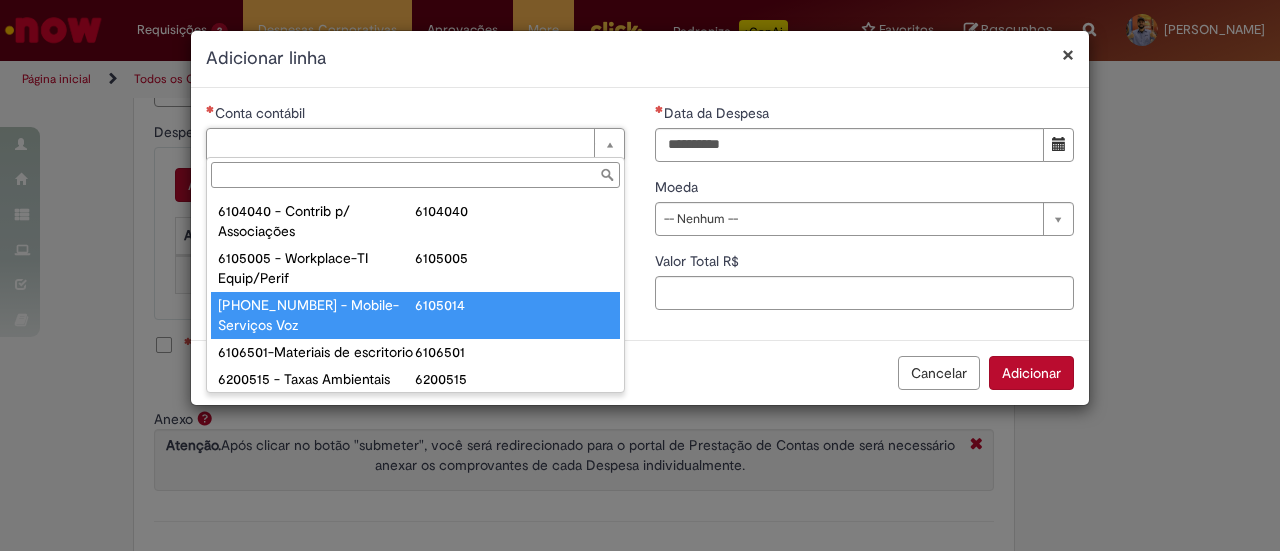 type on "**********" 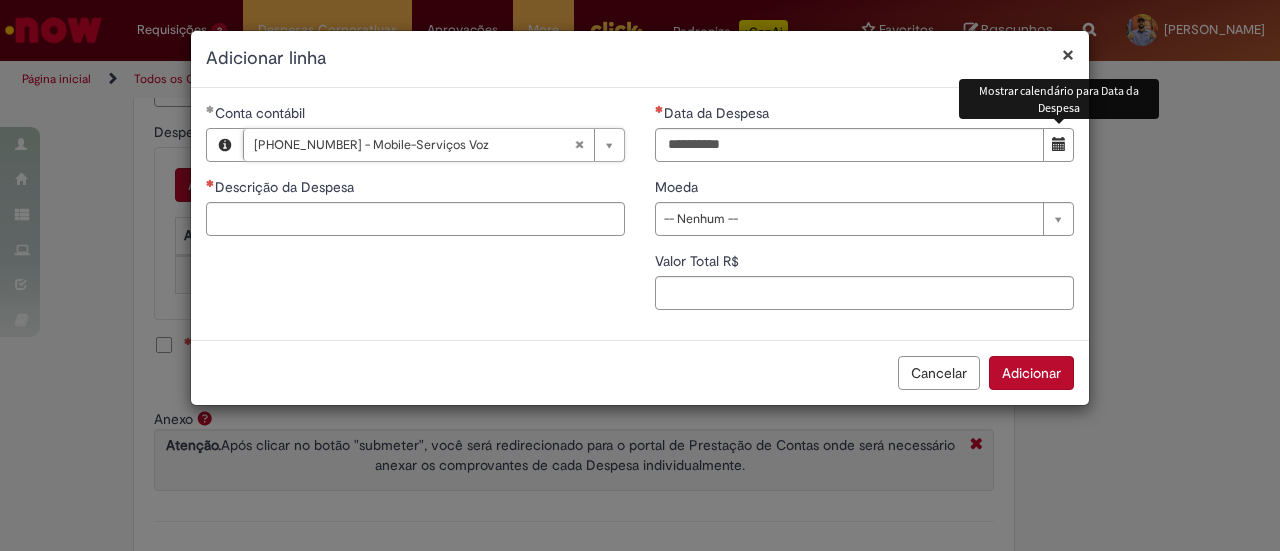 click at bounding box center (1059, 144) 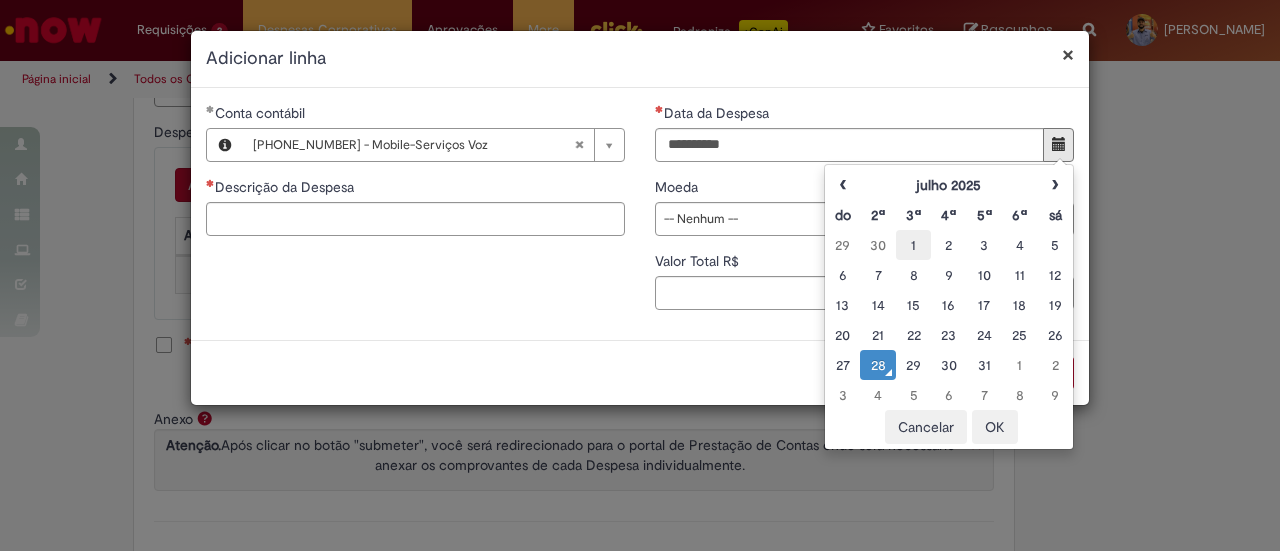 click on "1" at bounding box center [913, 245] 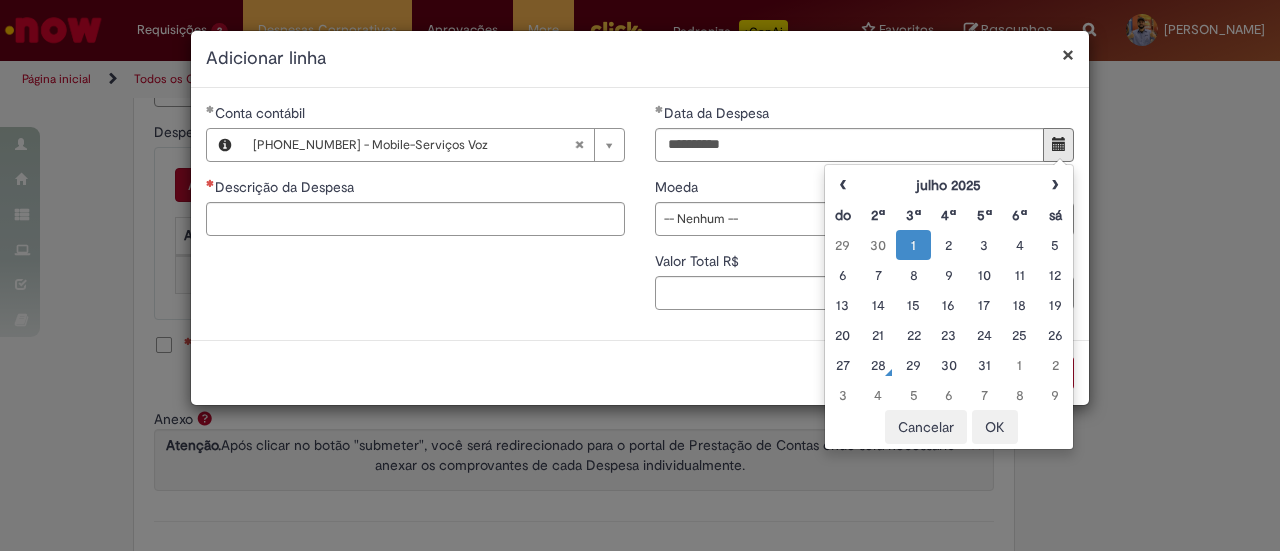 click on "**********" at bounding box center (640, 214) 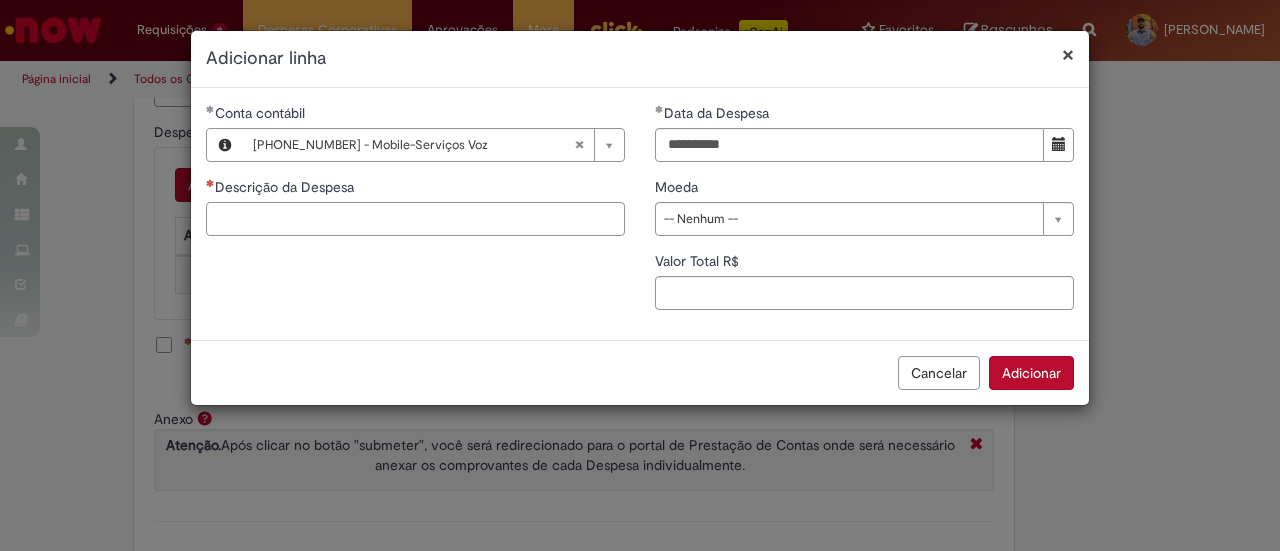 click on "Descrição da Despesa" at bounding box center (415, 219) 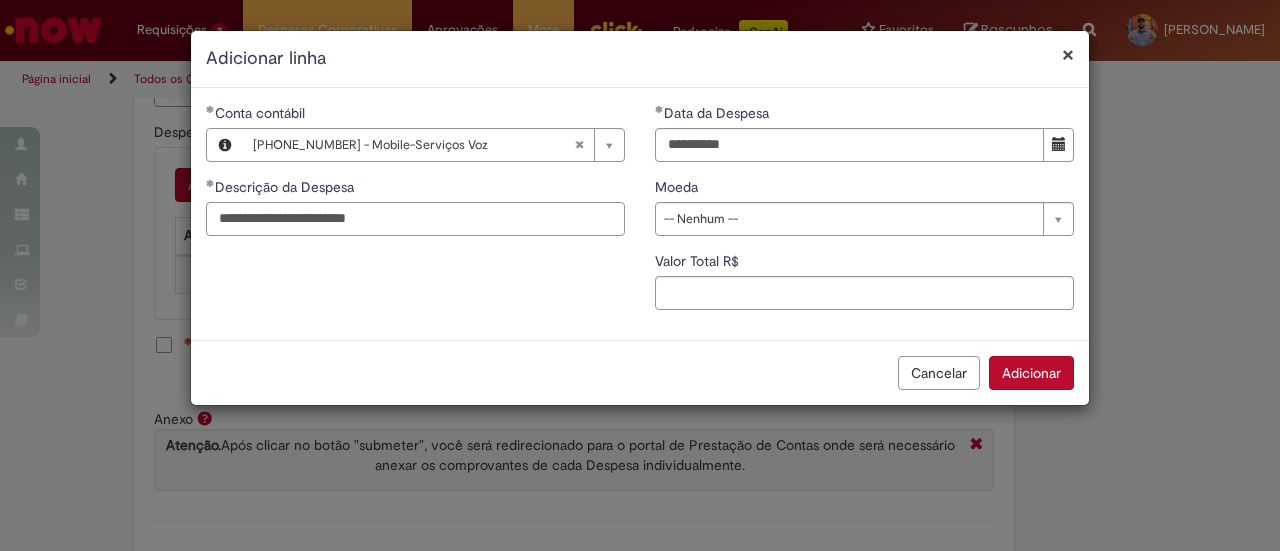 type on "**********" 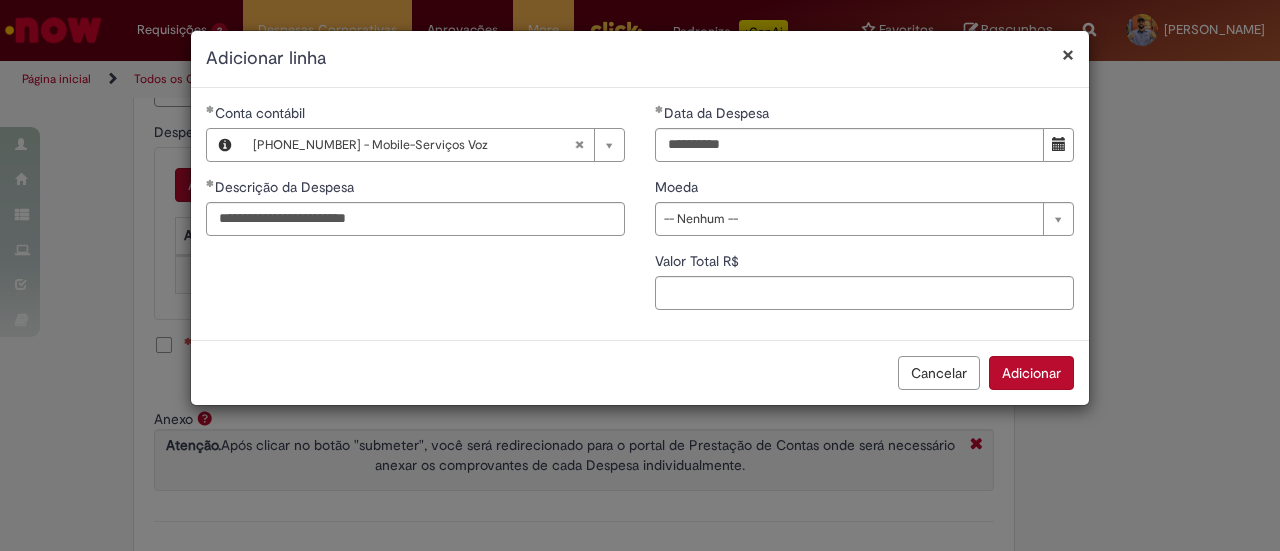 type 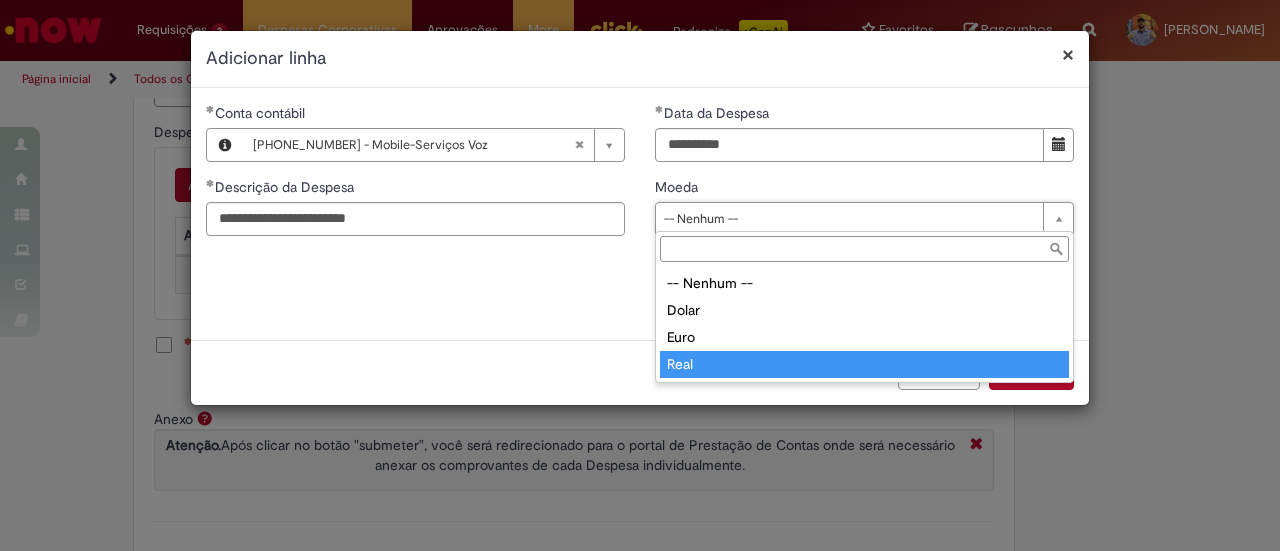 type on "****" 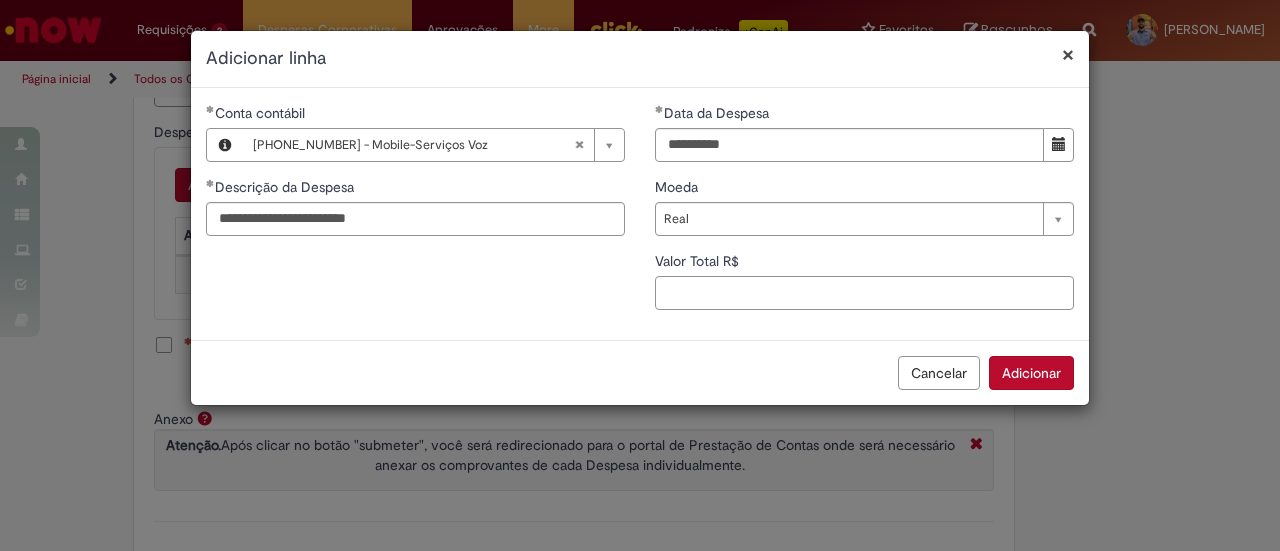 click on "Valor Total R$" at bounding box center [864, 293] 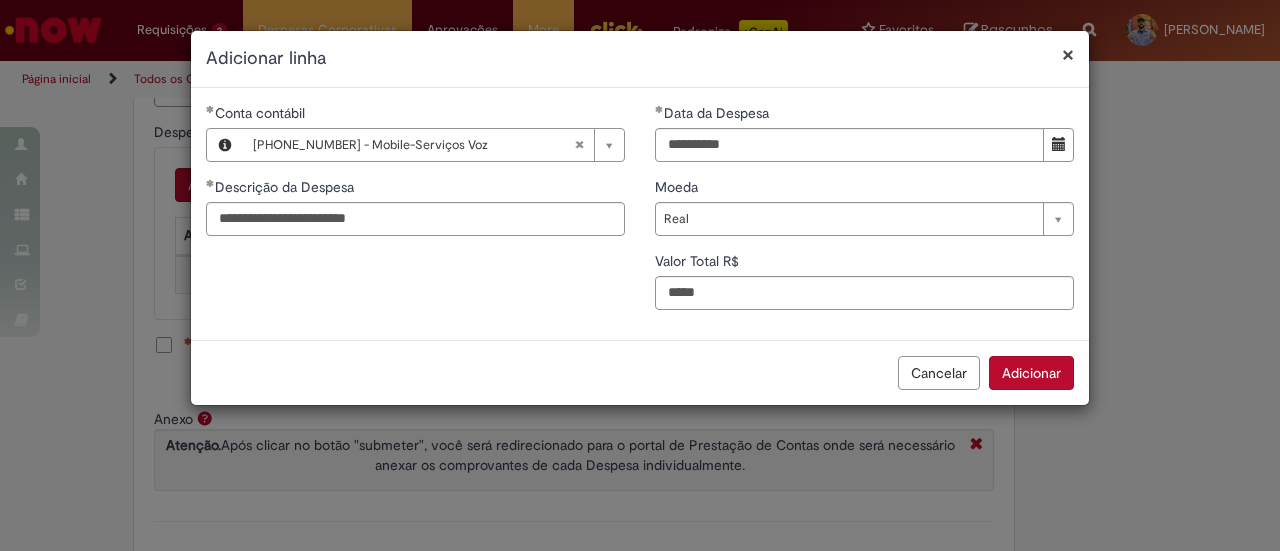 type on "**" 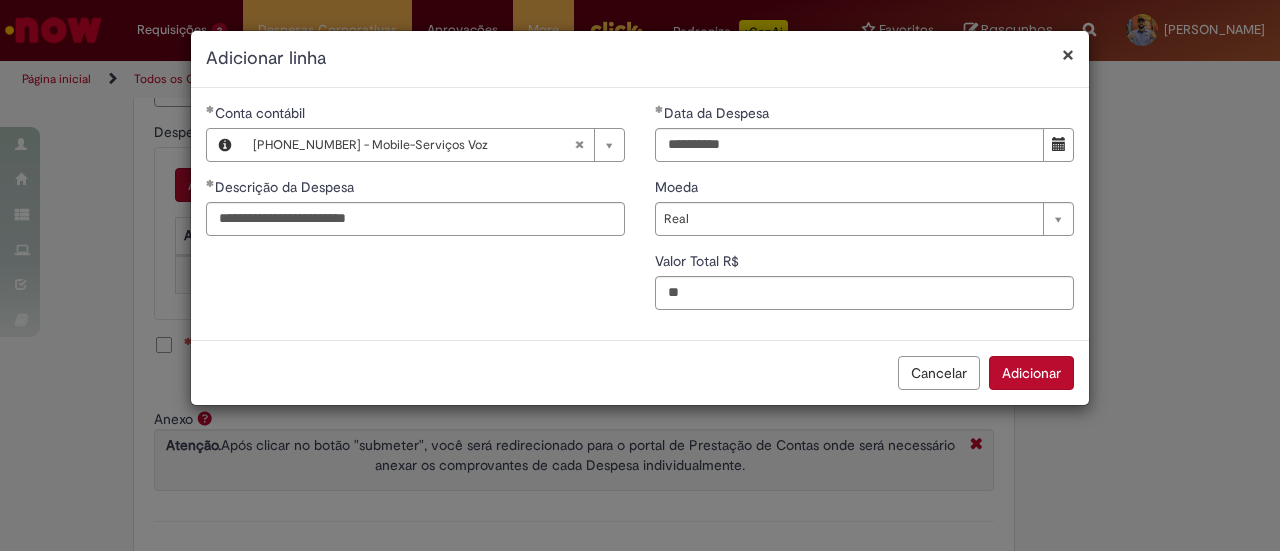 click on "Adicionar" at bounding box center (1031, 373) 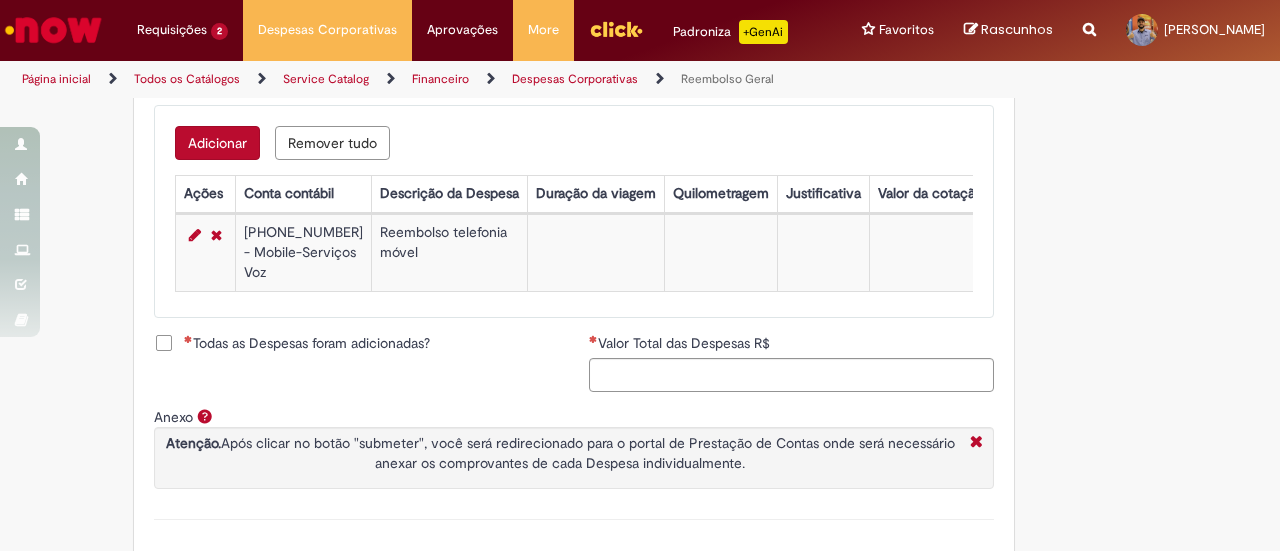 scroll, scrollTop: 900, scrollLeft: 0, axis: vertical 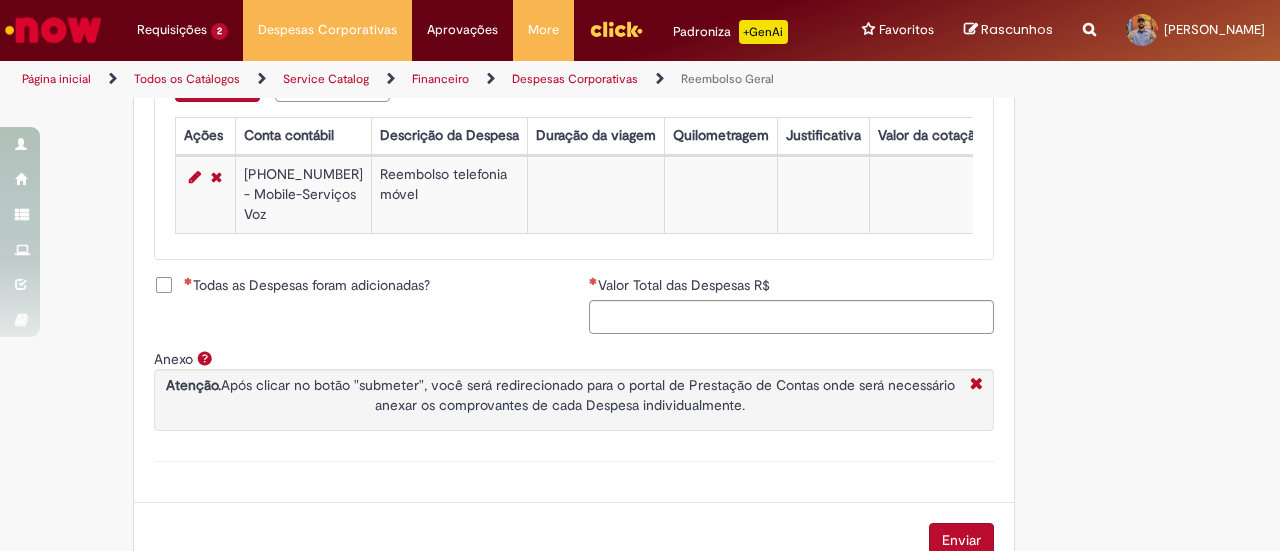 click on "Todas as Despesas foram adicionadas?" at bounding box center [307, 285] 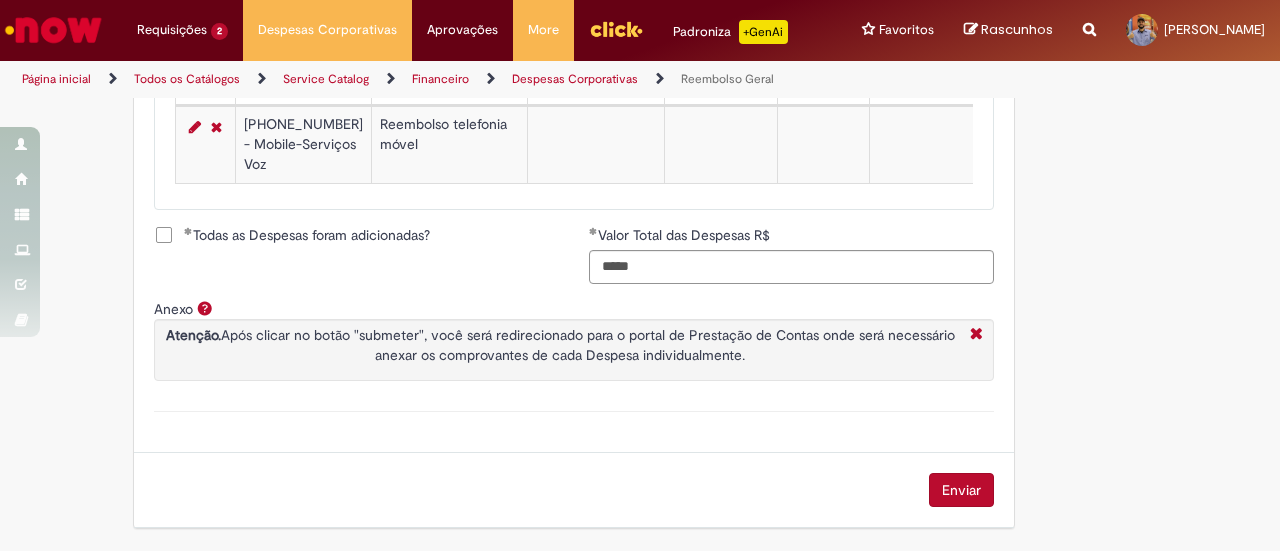 scroll, scrollTop: 977, scrollLeft: 0, axis: vertical 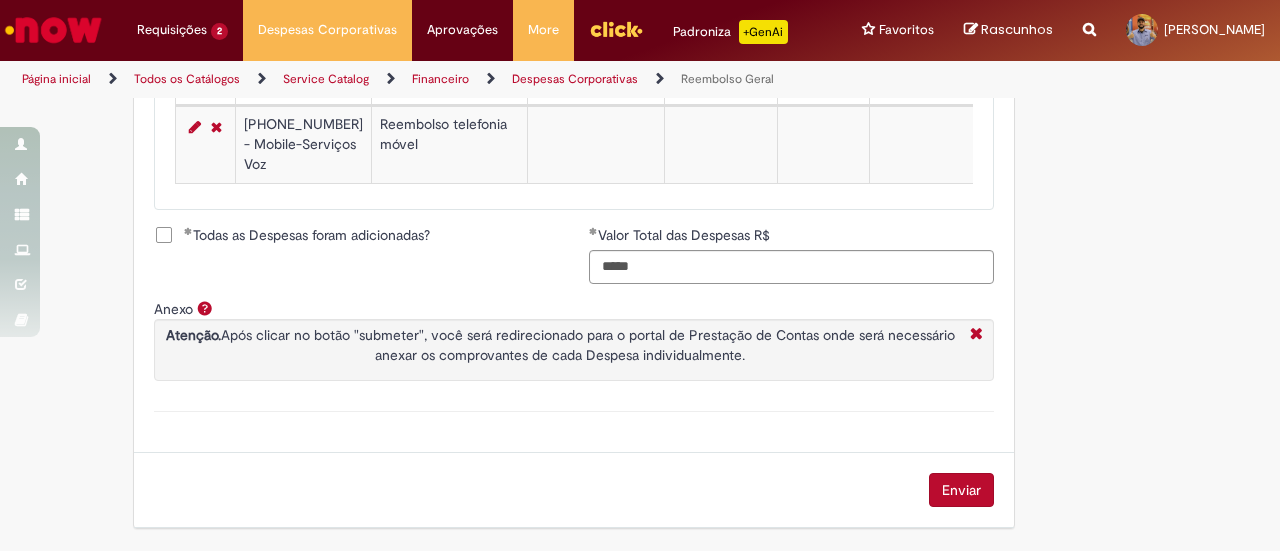 click on "Enviar" at bounding box center [961, 490] 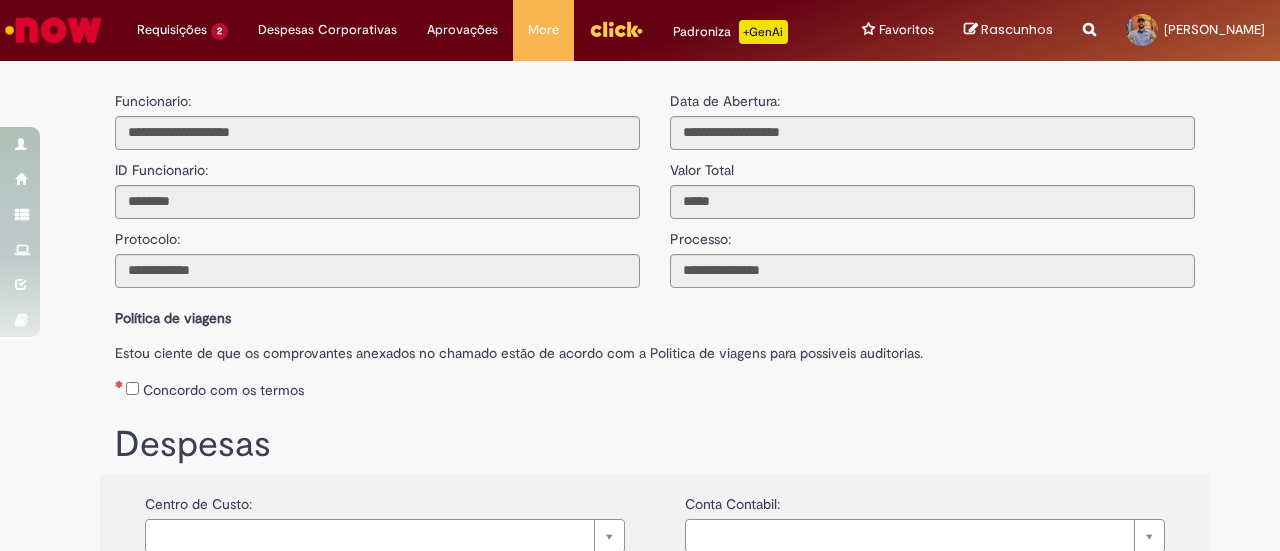 scroll, scrollTop: 0, scrollLeft: 0, axis: both 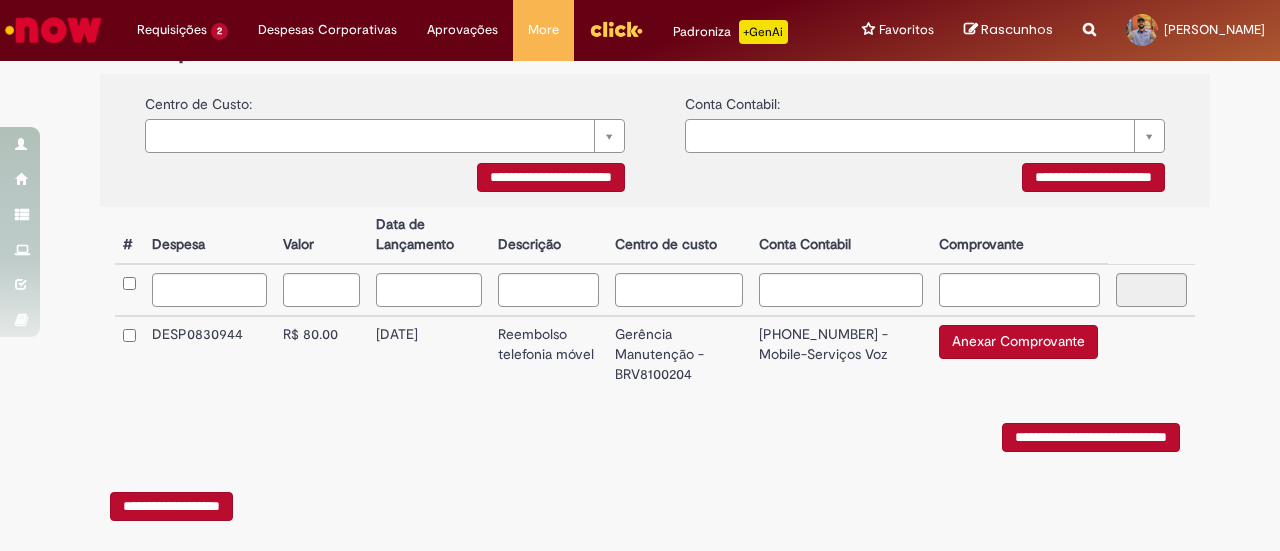 click on "Anexar Comprovante" at bounding box center (1018, 342) 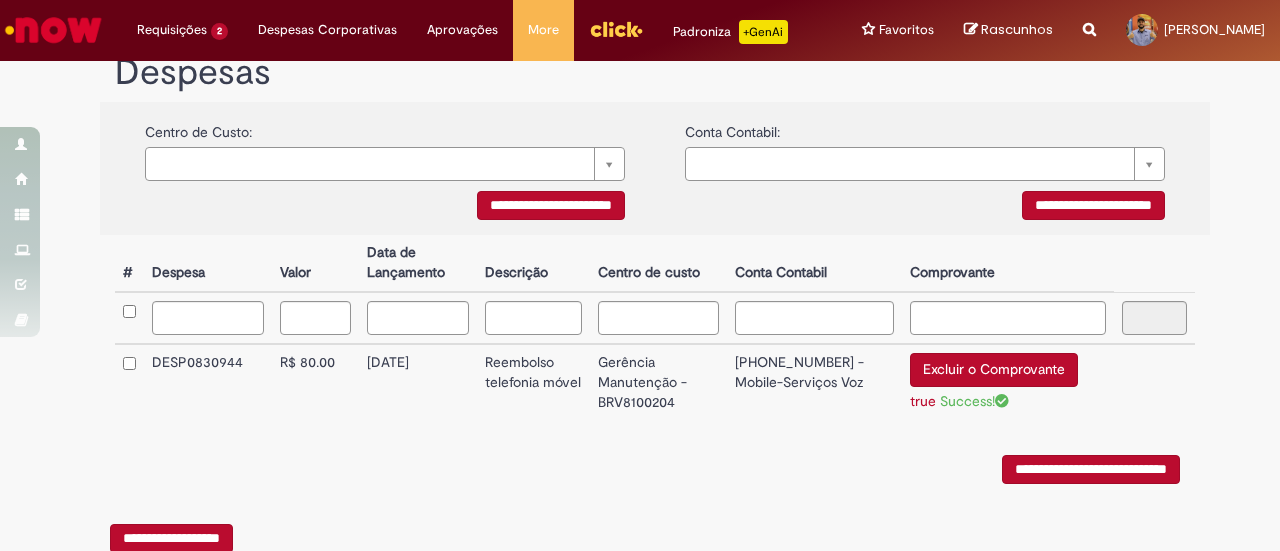 scroll, scrollTop: 431, scrollLeft: 0, axis: vertical 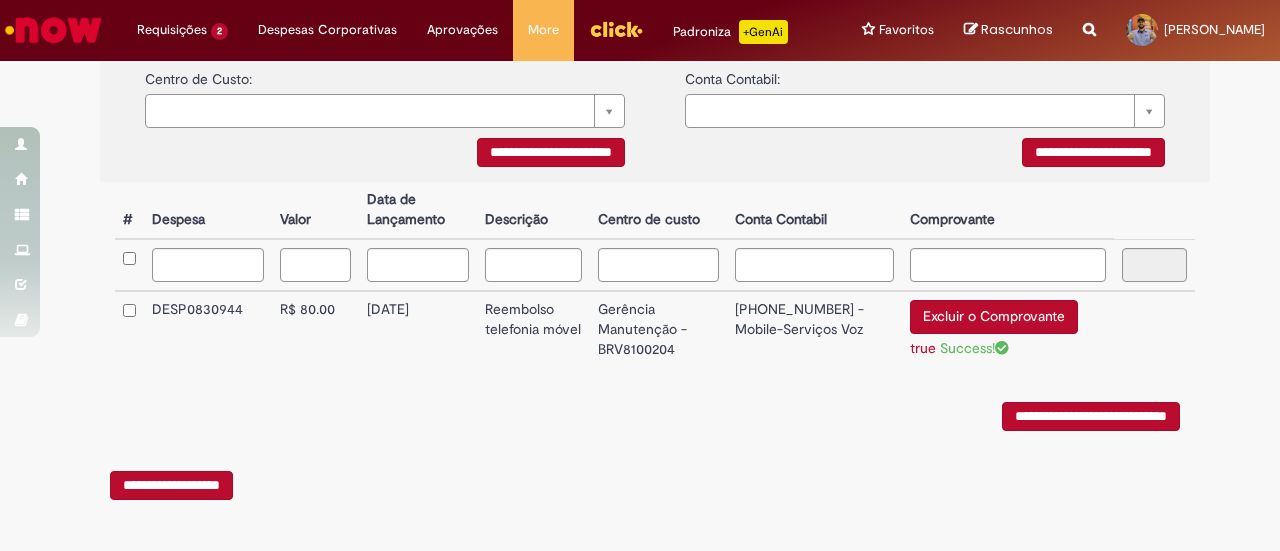click on "**********" at bounding box center (1091, 416) 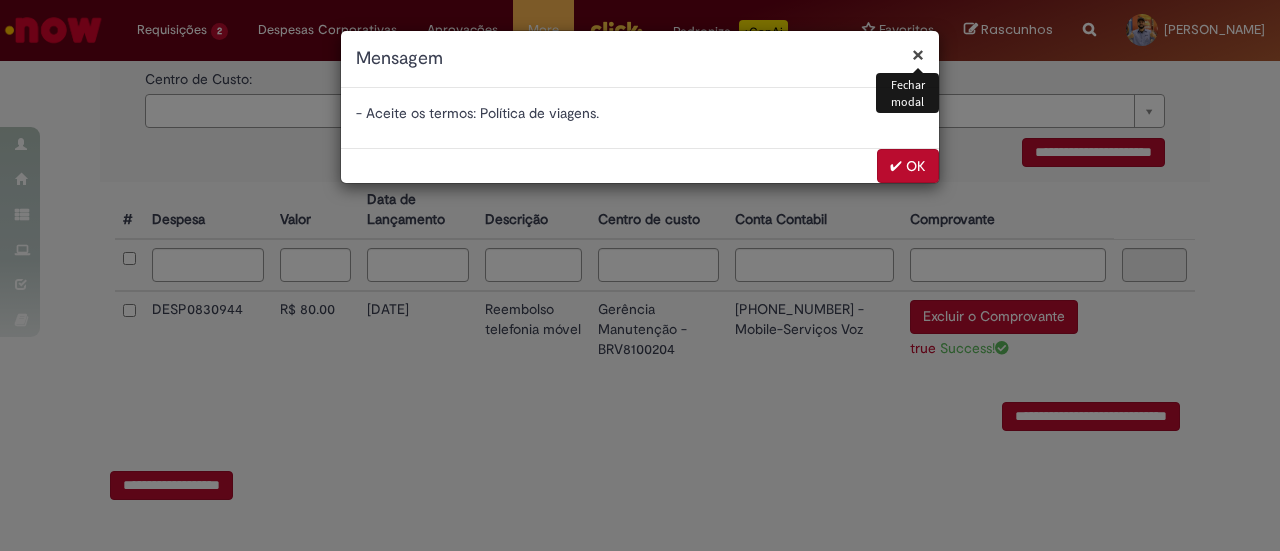 drag, startPoint x: 896, startPoint y: 159, endPoint x: 871, endPoint y: 173, distance: 28.653097 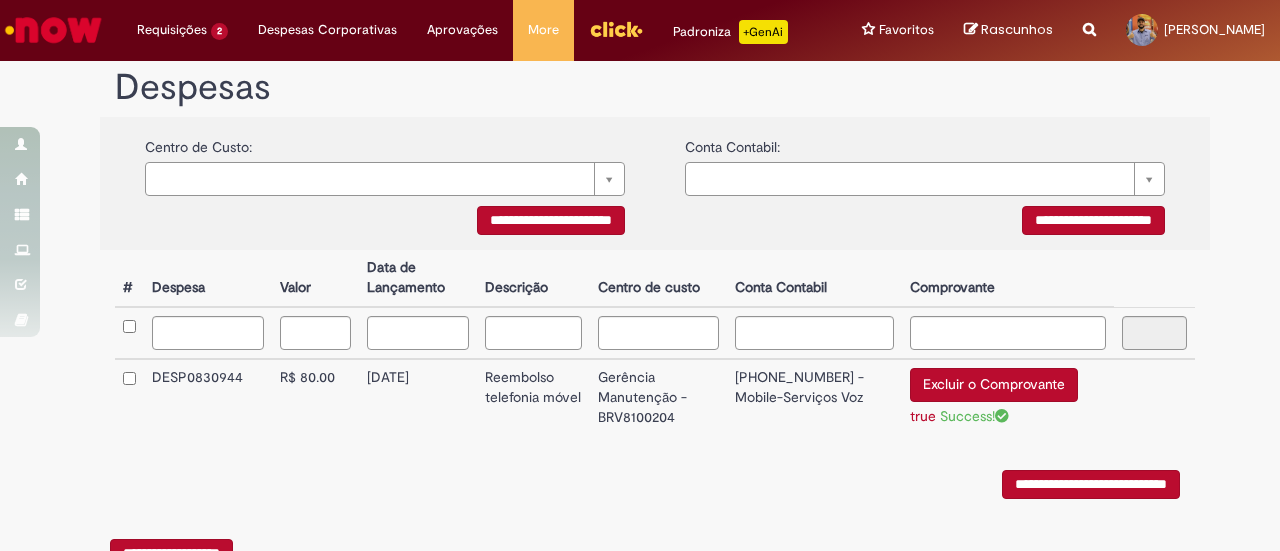 scroll, scrollTop: 31, scrollLeft: 0, axis: vertical 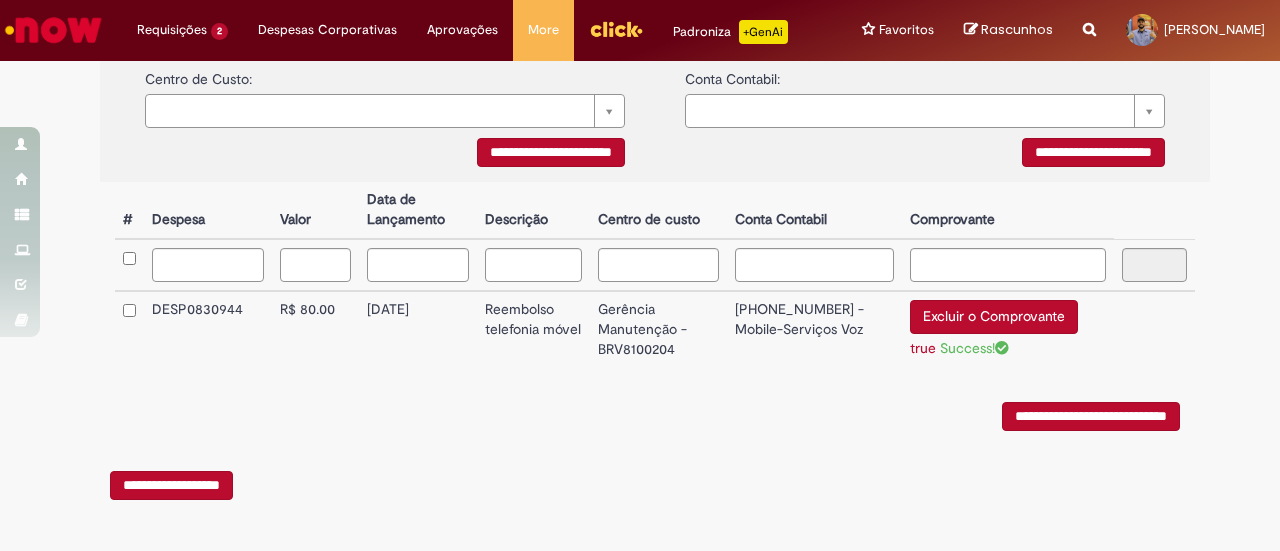 click on "**********" at bounding box center (1091, 416) 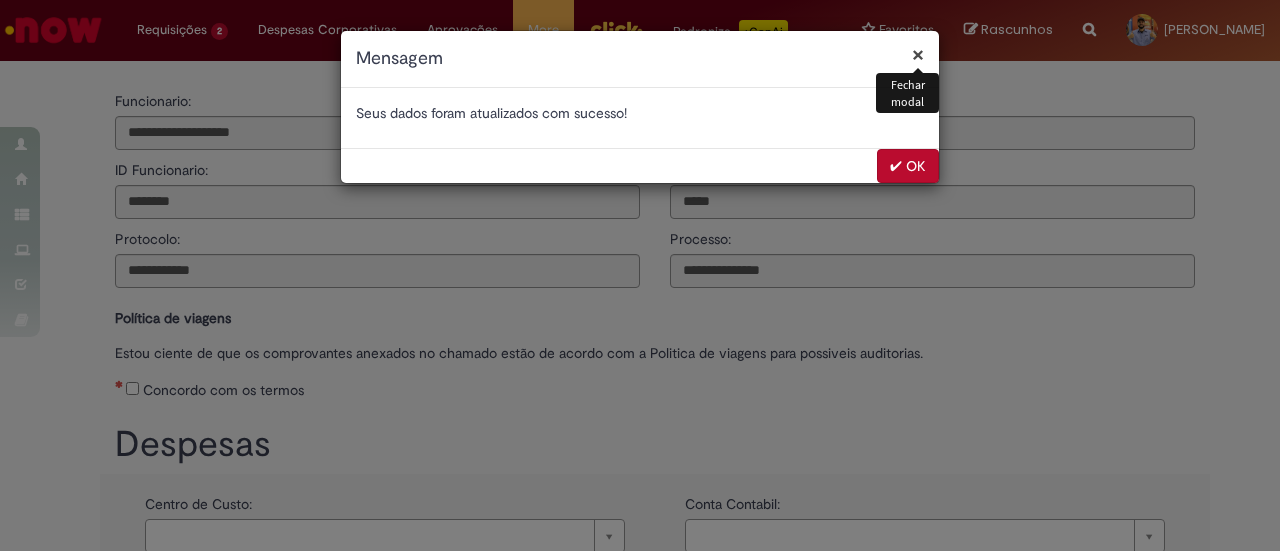 click on "✔ OK" at bounding box center [908, 166] 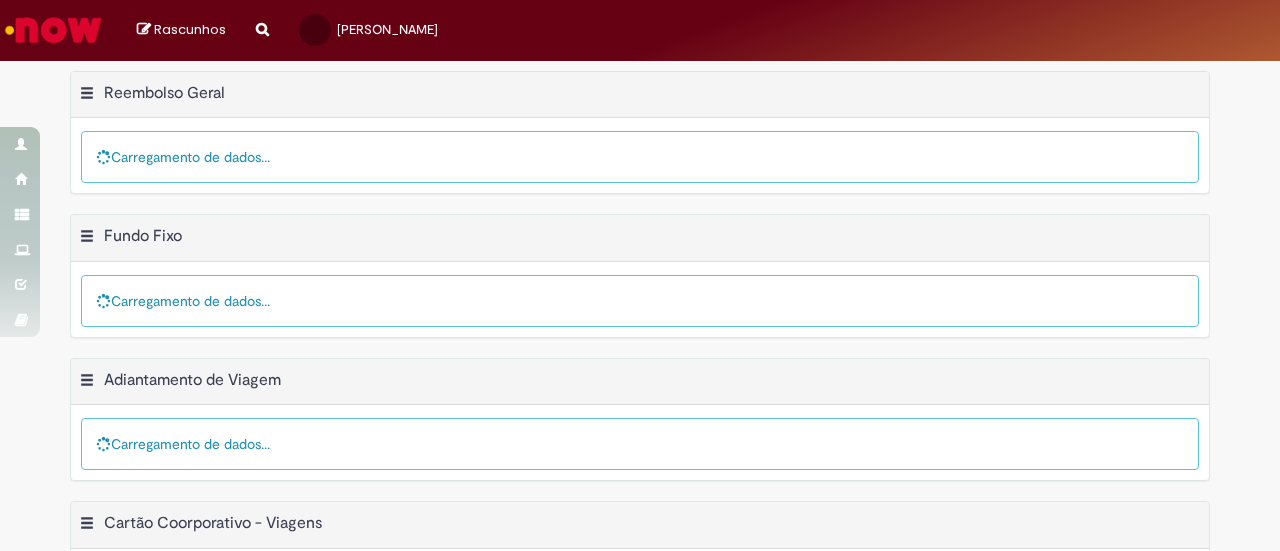 scroll, scrollTop: 0, scrollLeft: 0, axis: both 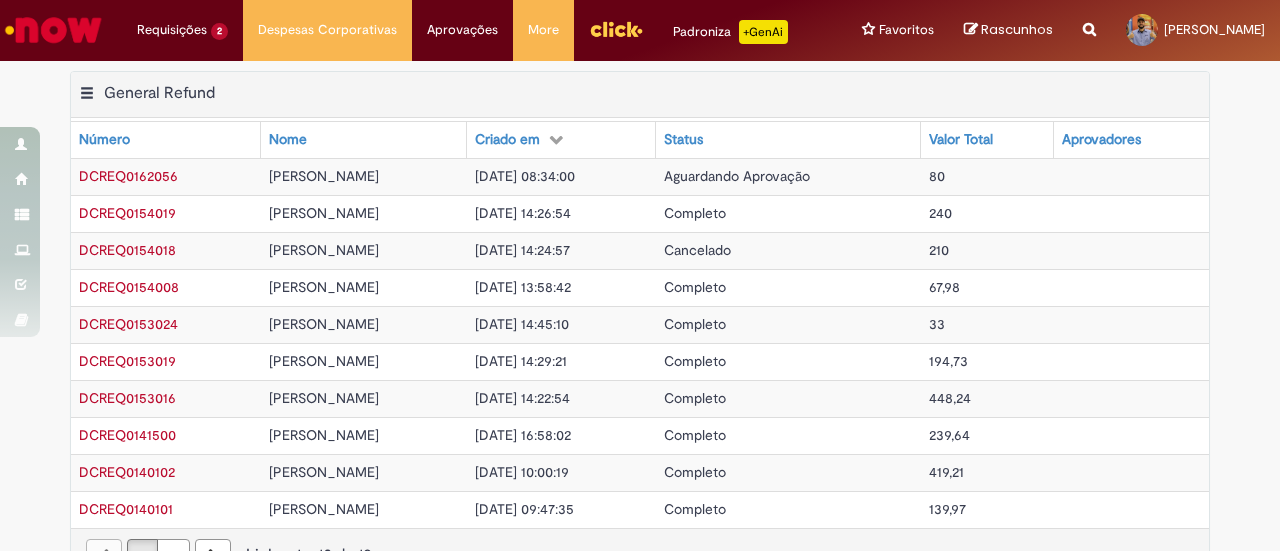 click on "[PERSON_NAME]" at bounding box center (364, 250) 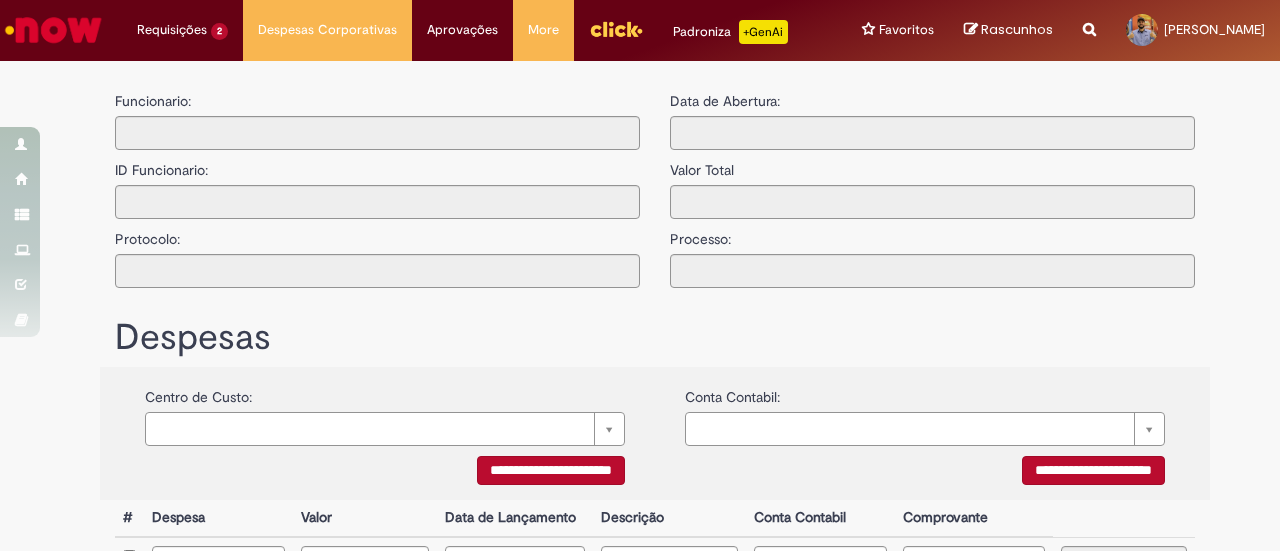type on "**********" 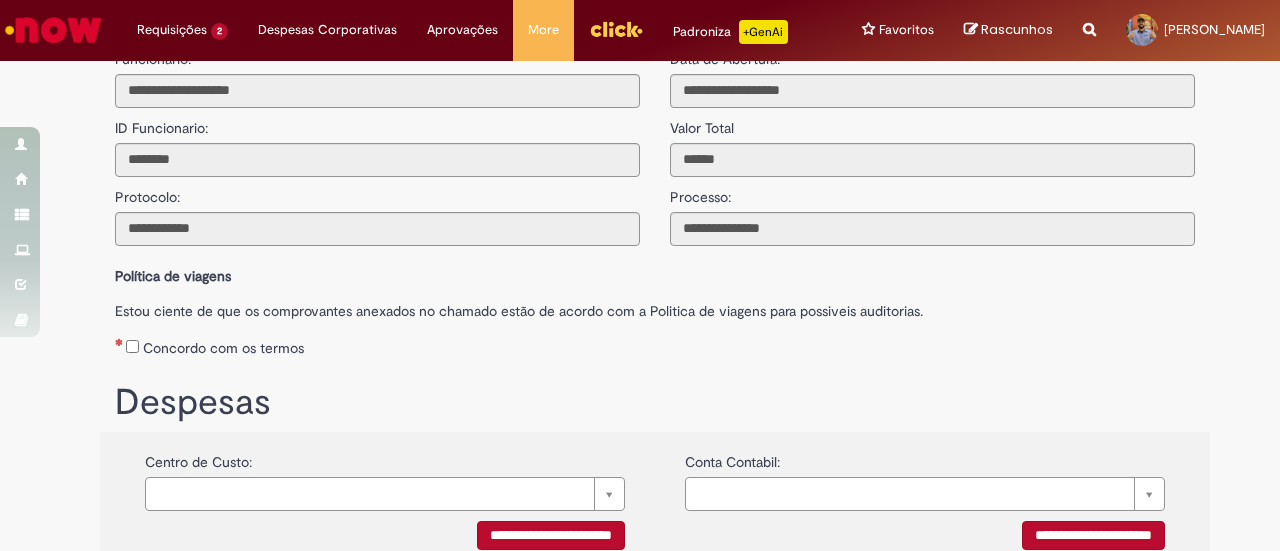 scroll, scrollTop: 0, scrollLeft: 0, axis: both 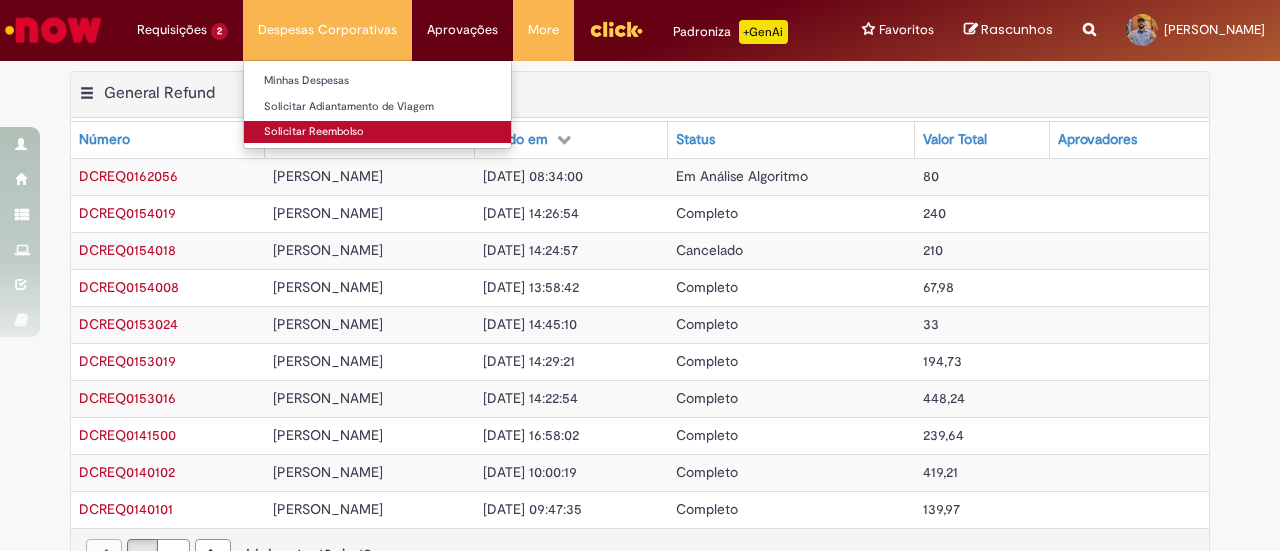 click on "Solicitar Reembolso" at bounding box center [377, 132] 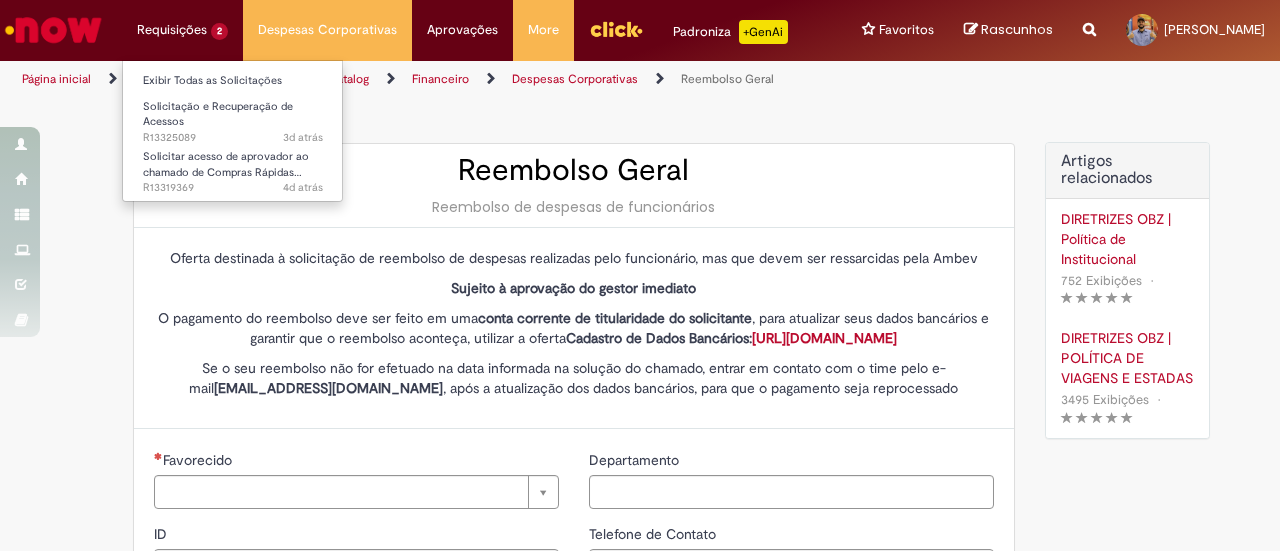 type on "********" 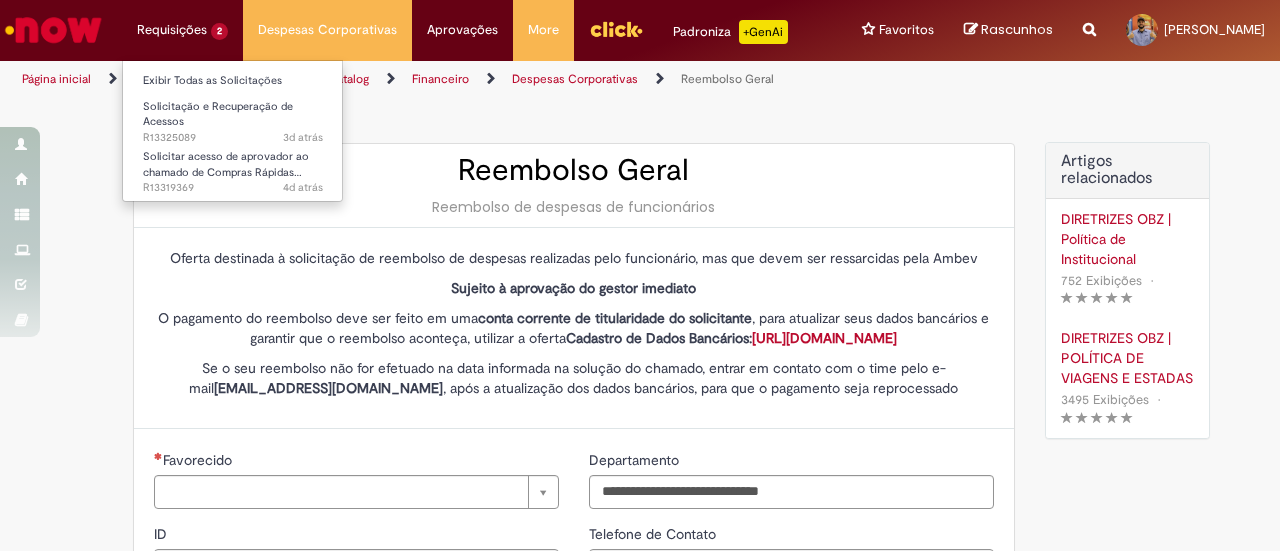 type on "**********" 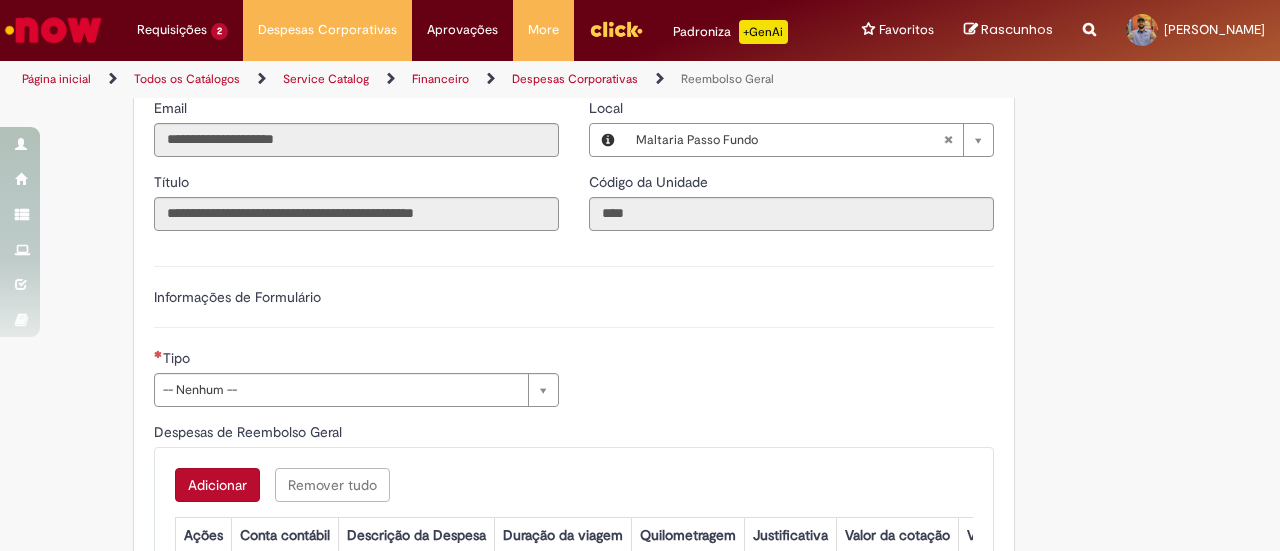 scroll, scrollTop: 400, scrollLeft: 0, axis: vertical 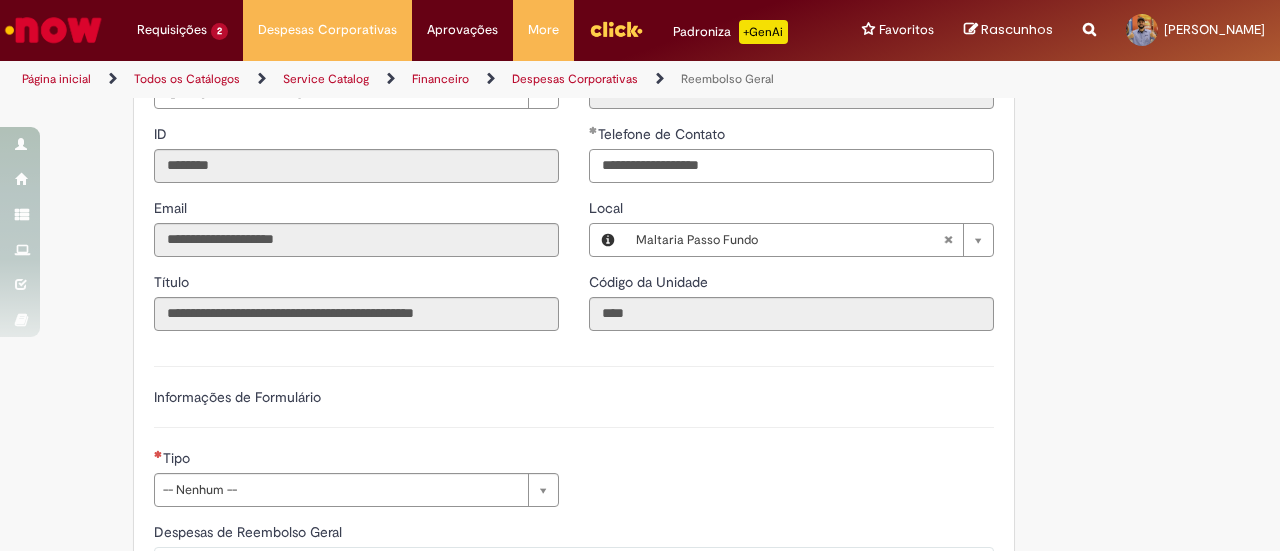 drag, startPoint x: 628, startPoint y: 184, endPoint x: 856, endPoint y: 186, distance: 228.00877 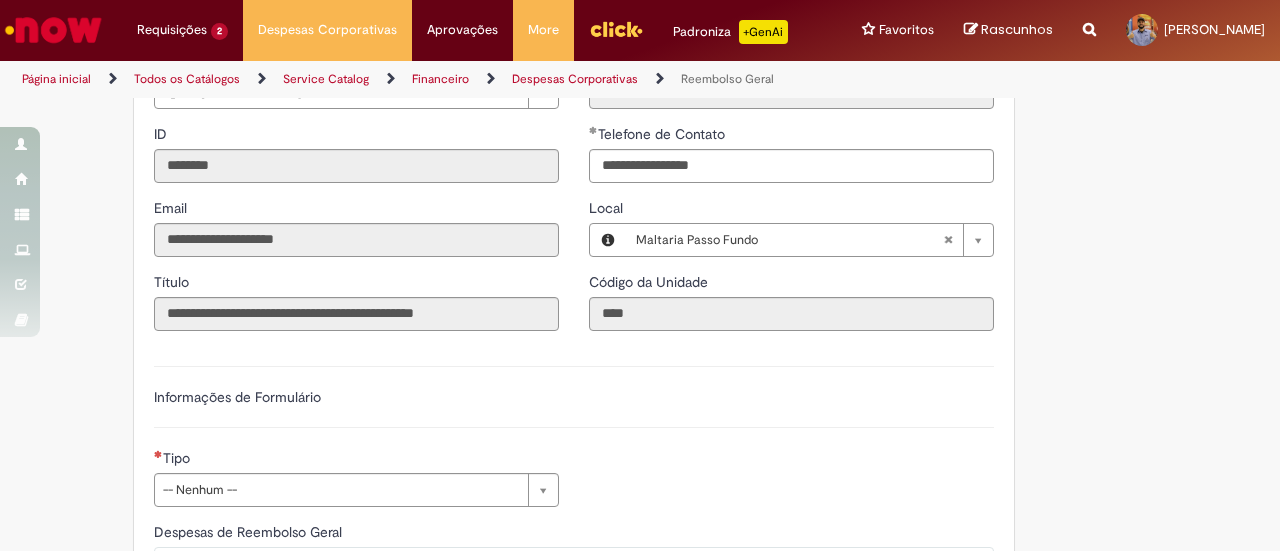 click on "Local" at bounding box center [791, 210] 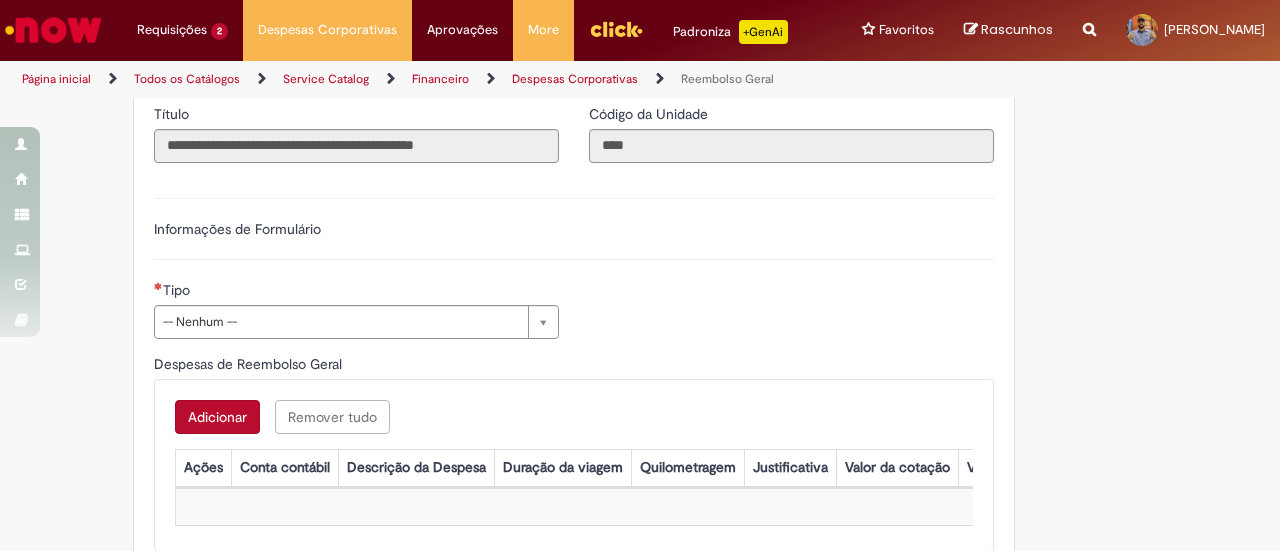 scroll, scrollTop: 600, scrollLeft: 0, axis: vertical 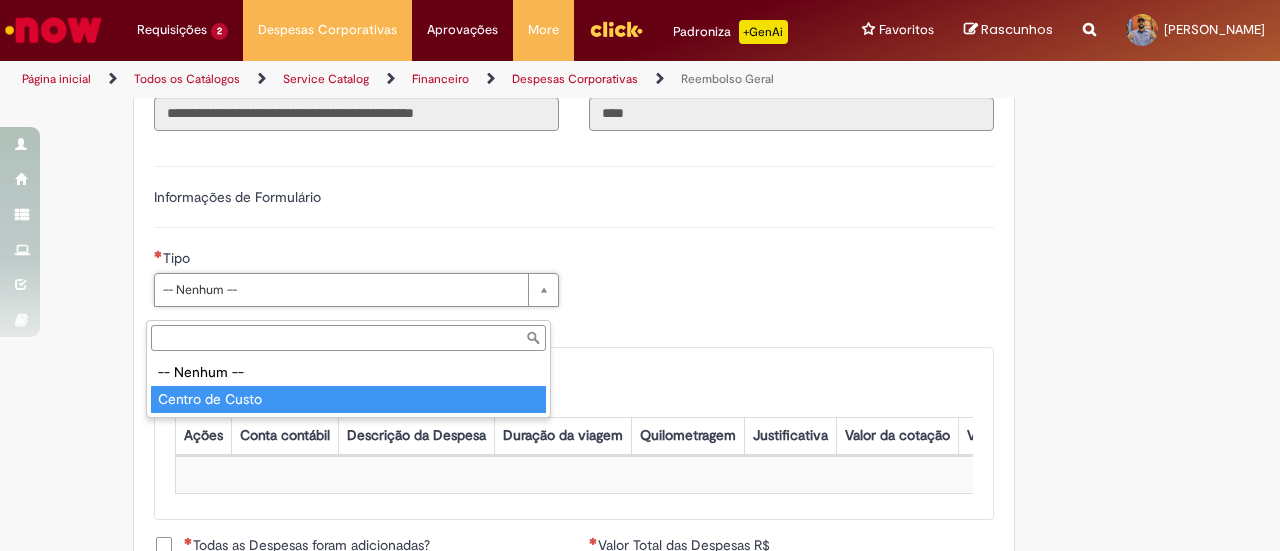 type on "**********" 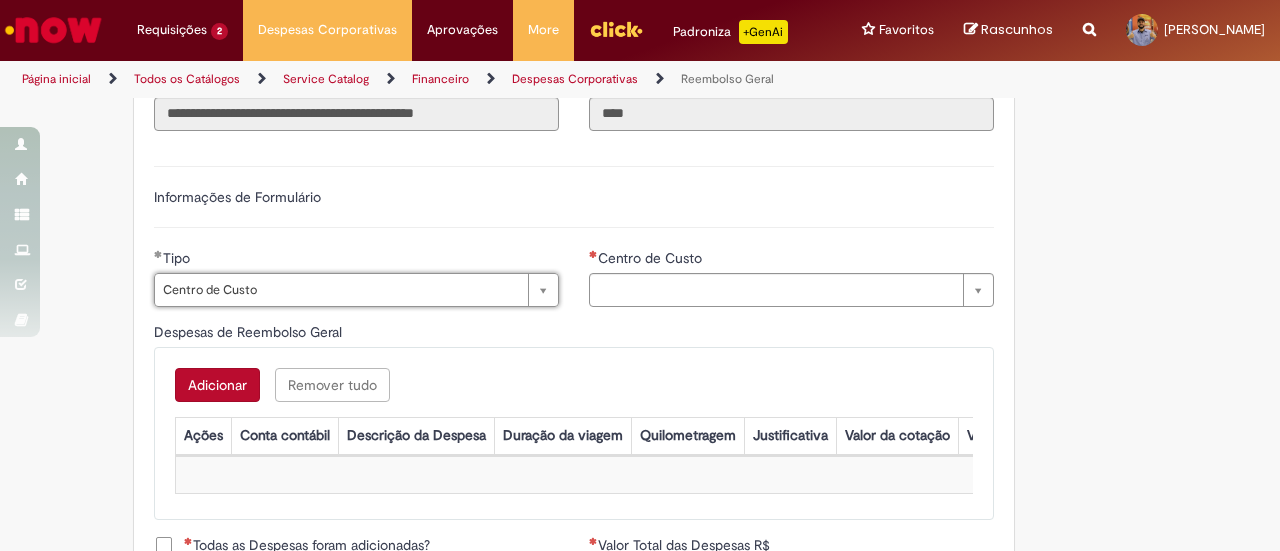 type on "**********" 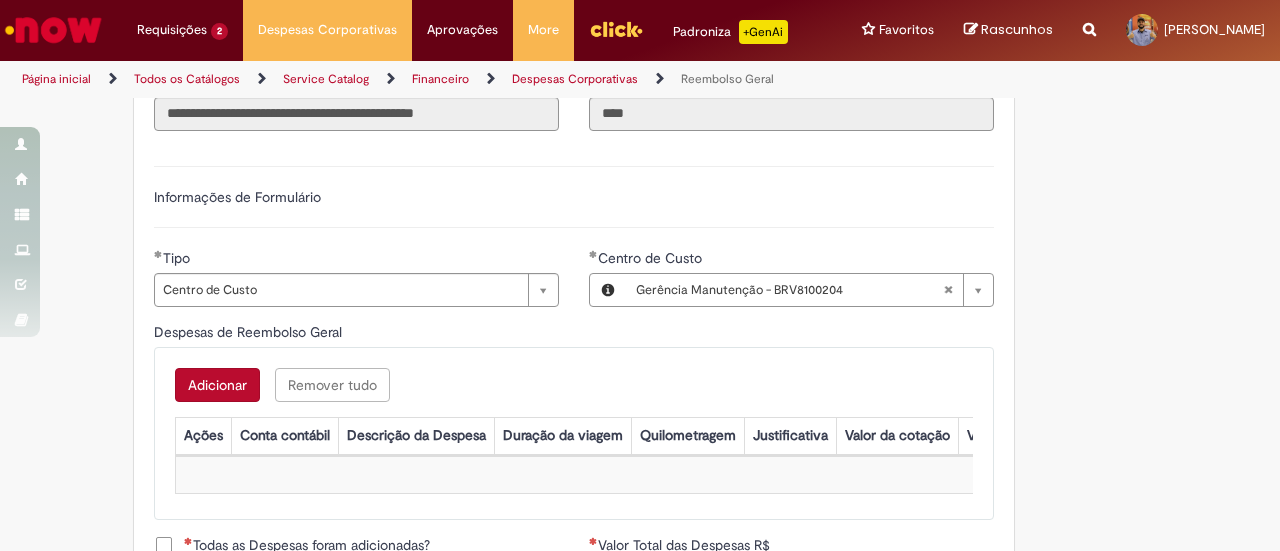 click on "Adicionar" at bounding box center (217, 385) 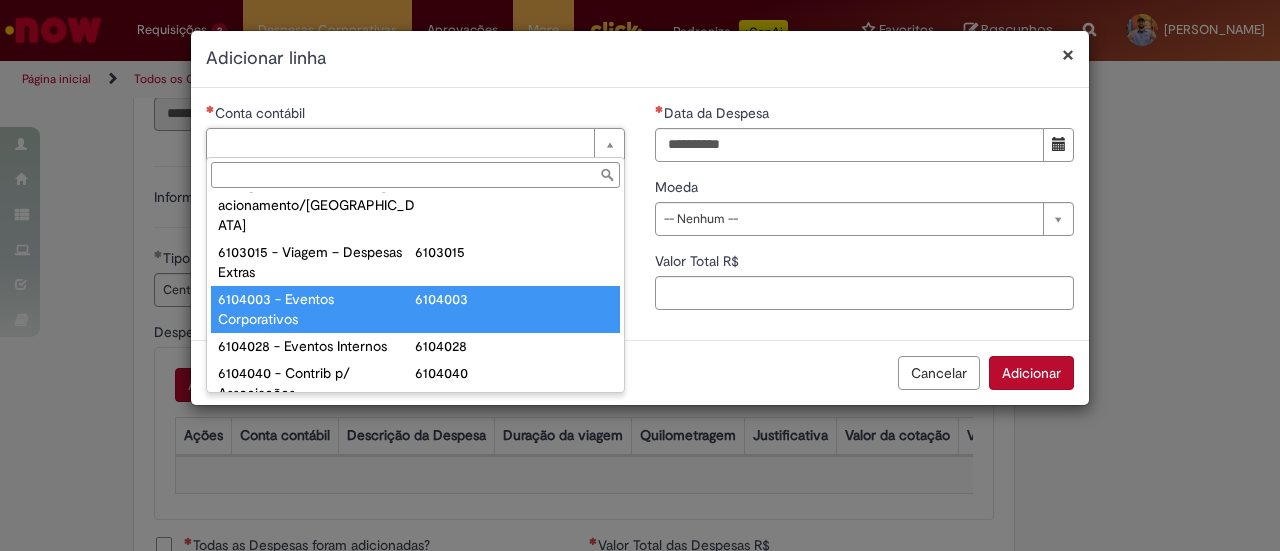 scroll, scrollTop: 1015, scrollLeft: 0, axis: vertical 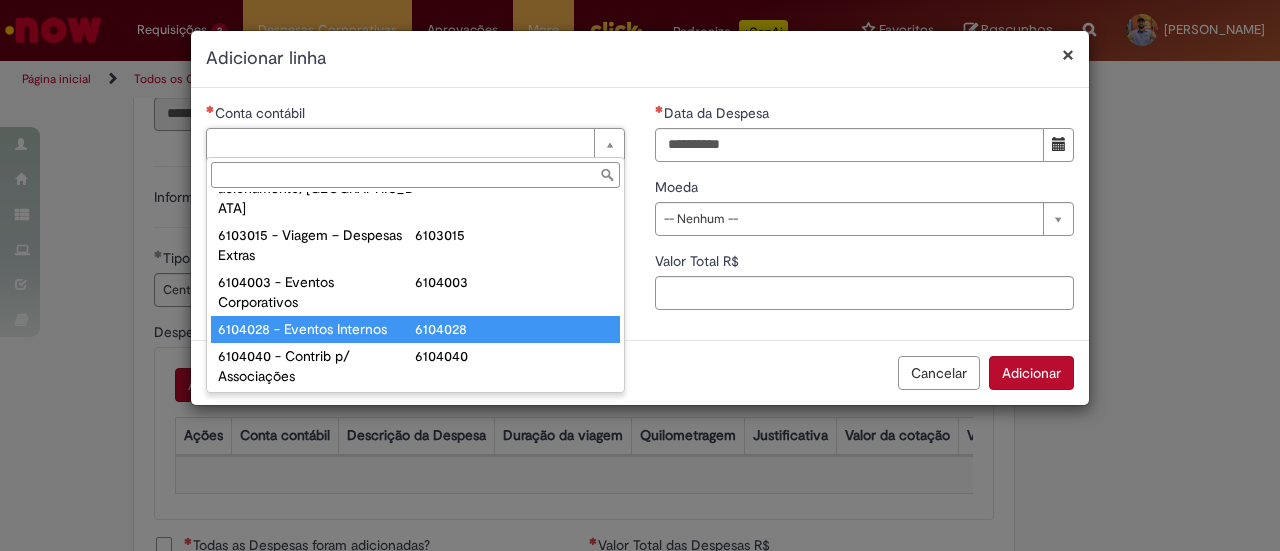 type on "**********" 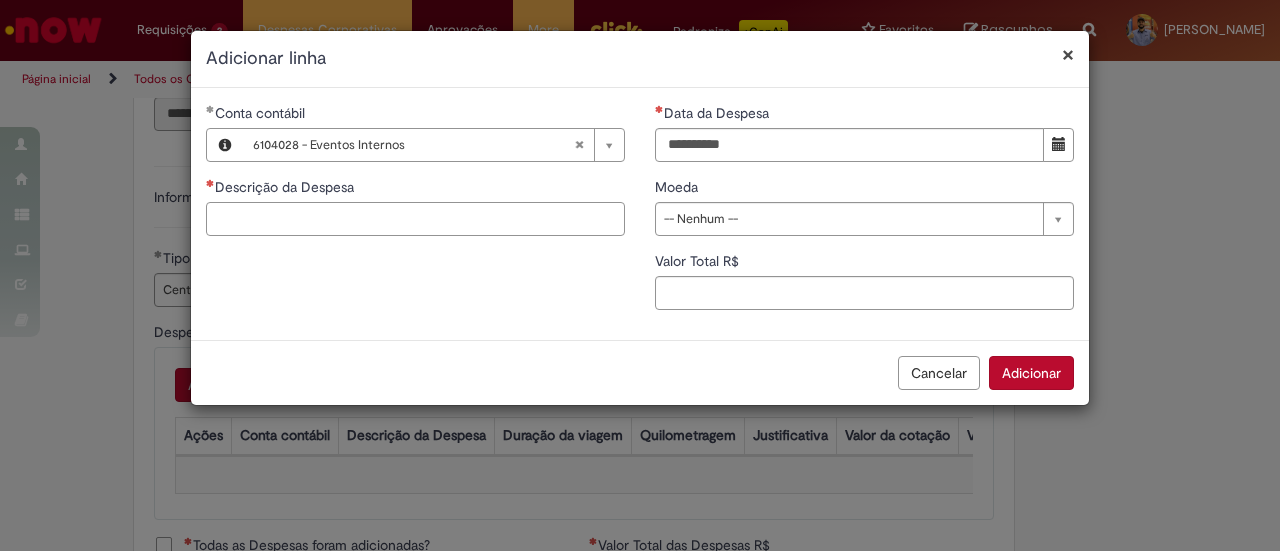 click on "Descrição da Despesa" at bounding box center [415, 219] 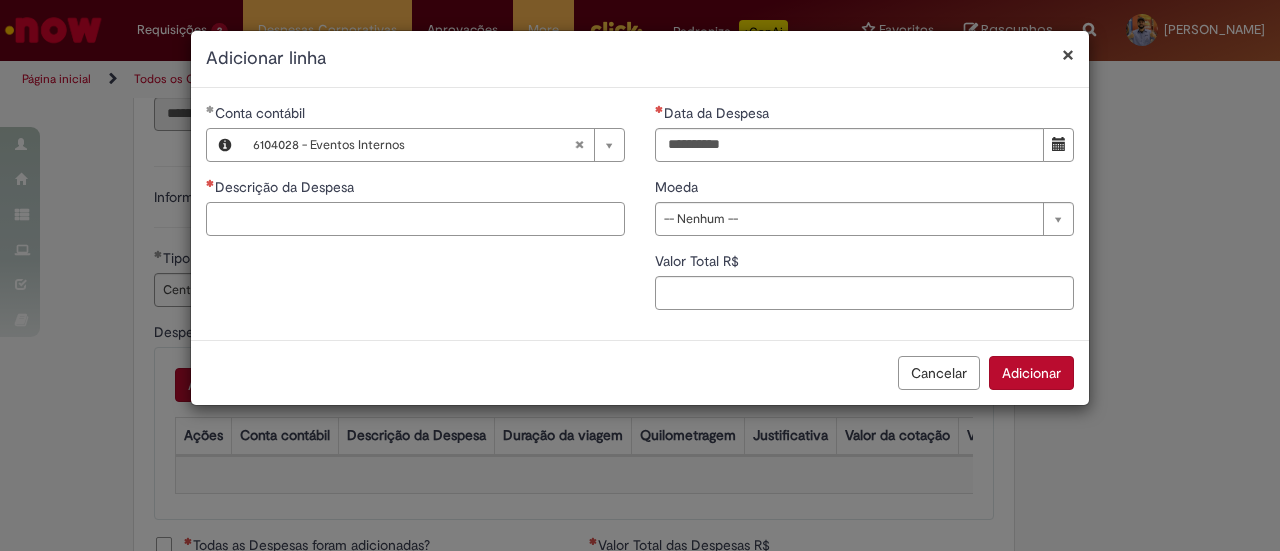 type on "*" 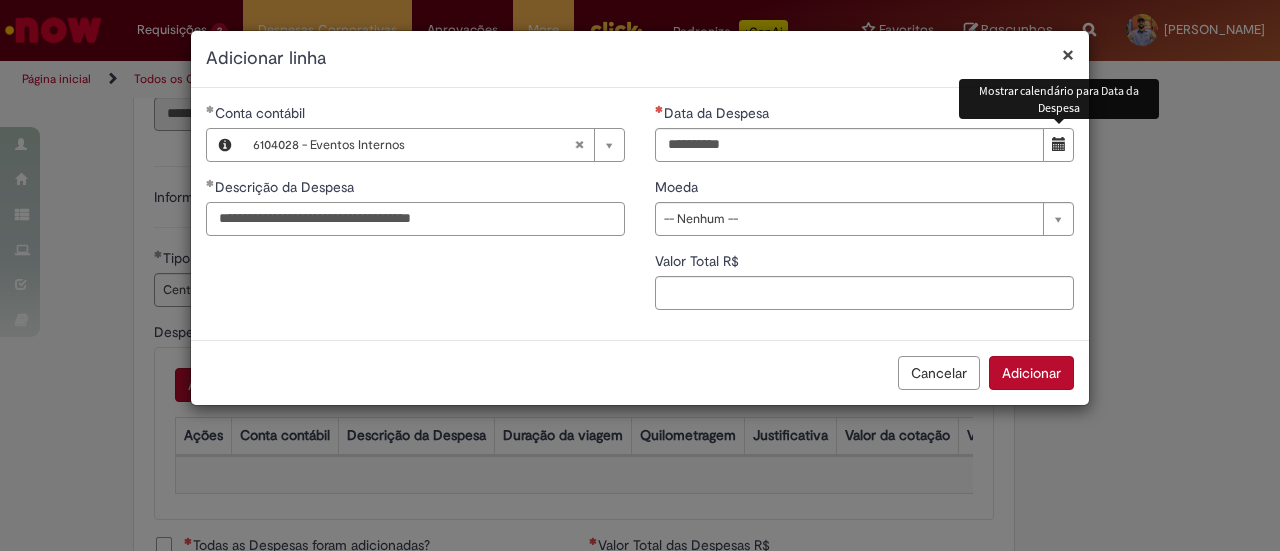 type on "**********" 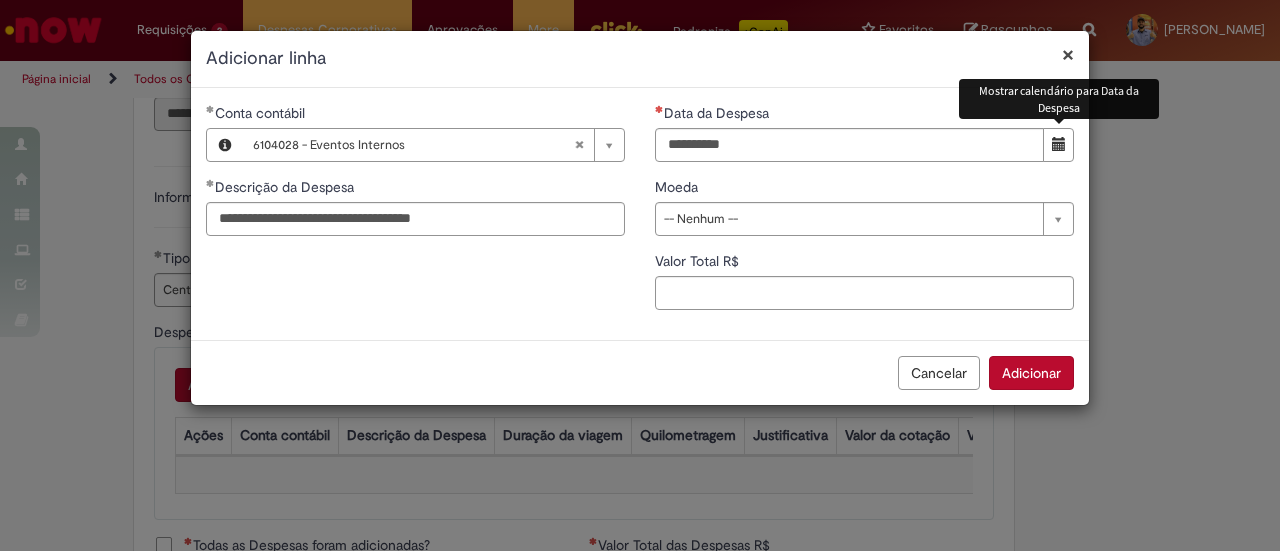 click at bounding box center (1059, 144) 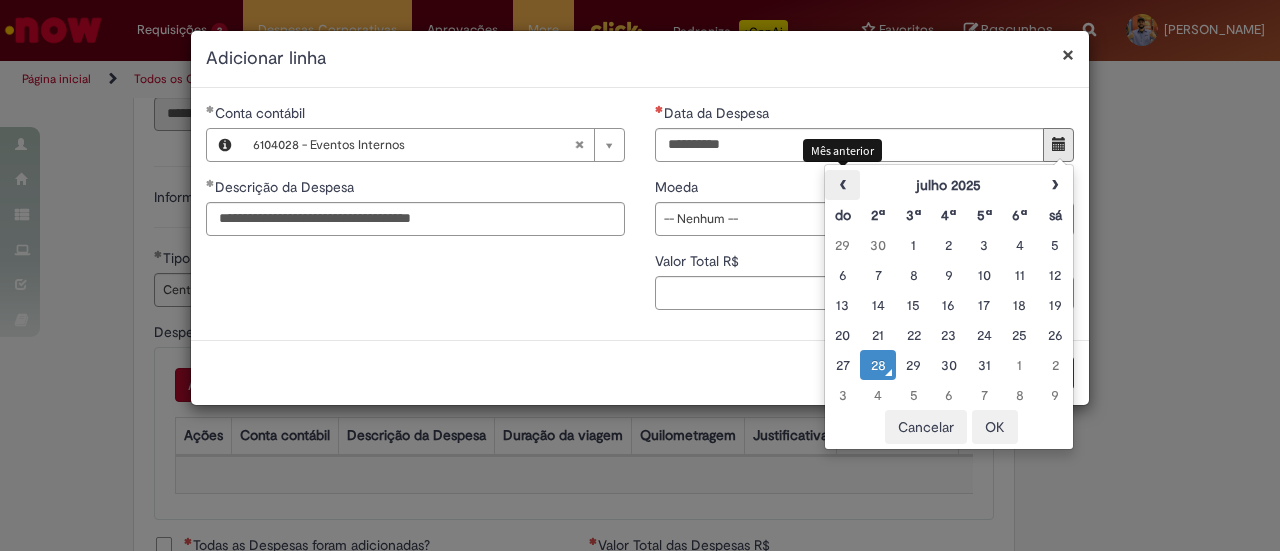 click on "‹" at bounding box center (842, 185) 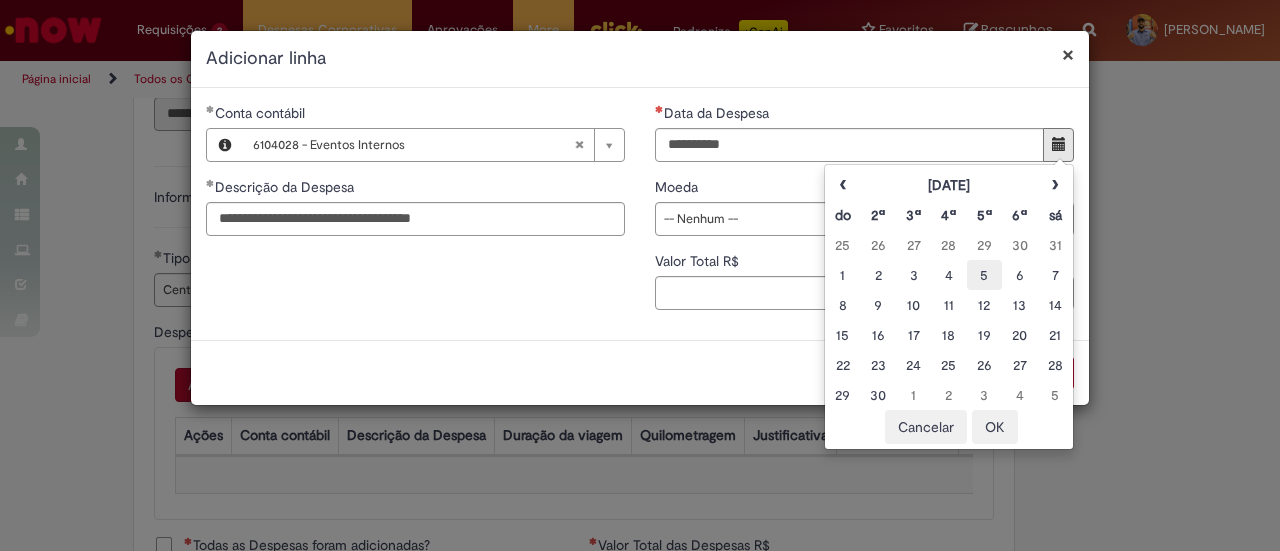 click on "5" at bounding box center [984, 275] 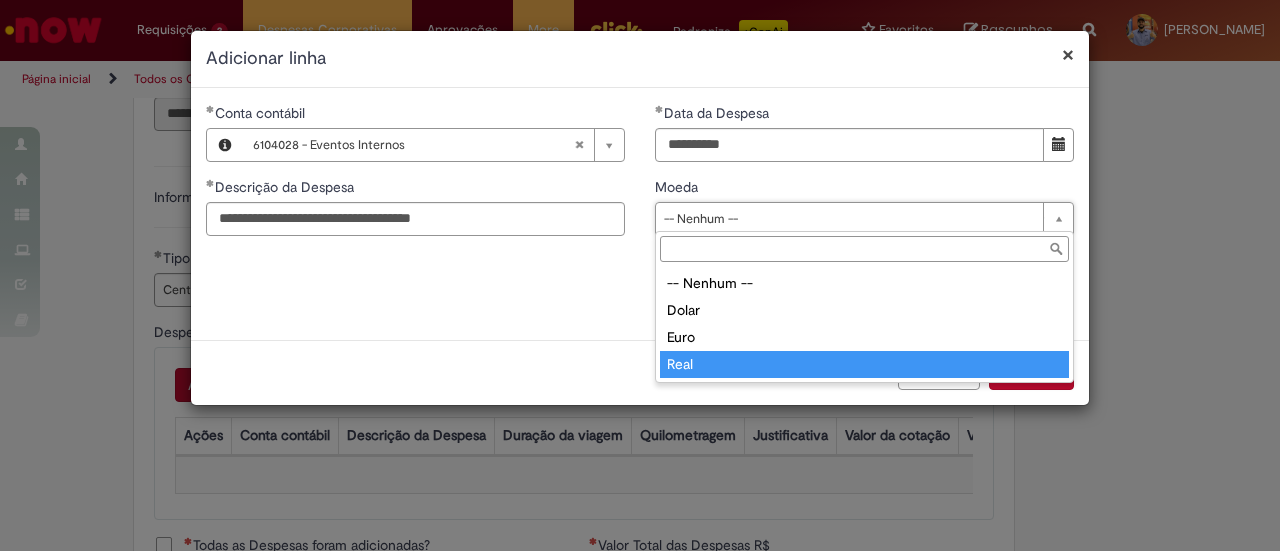 type on "****" 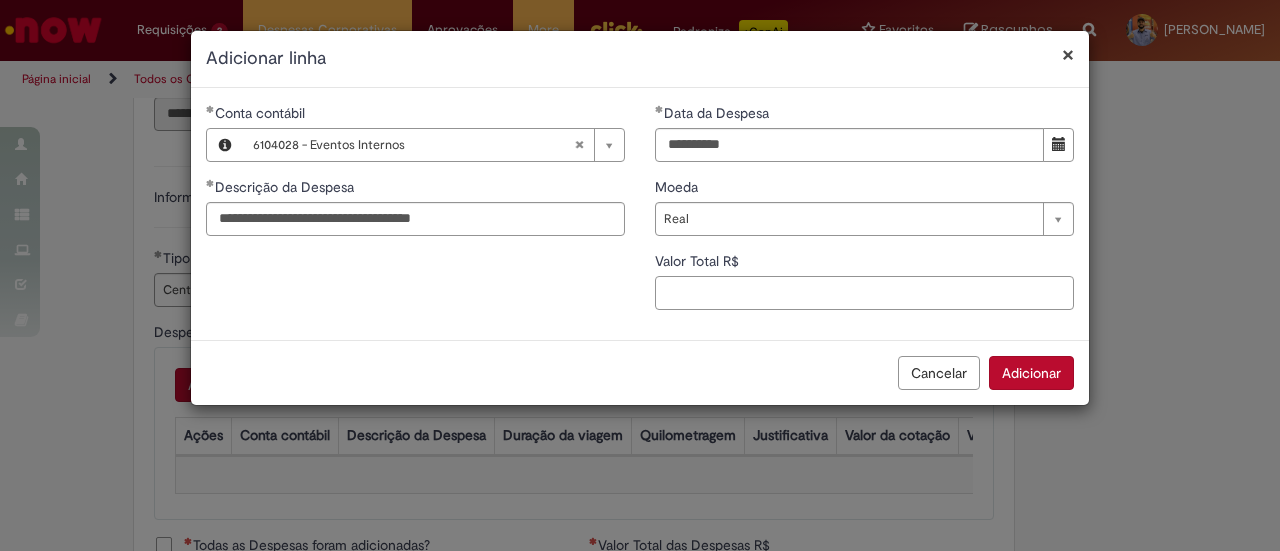 click on "Valor Total R$" at bounding box center (864, 293) 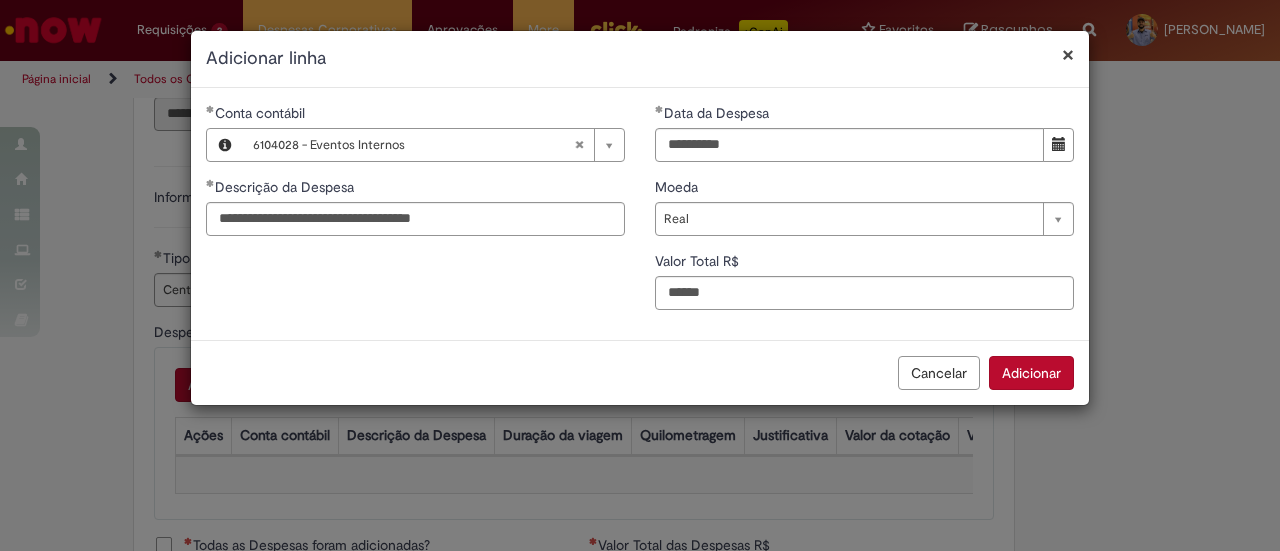 type on "***" 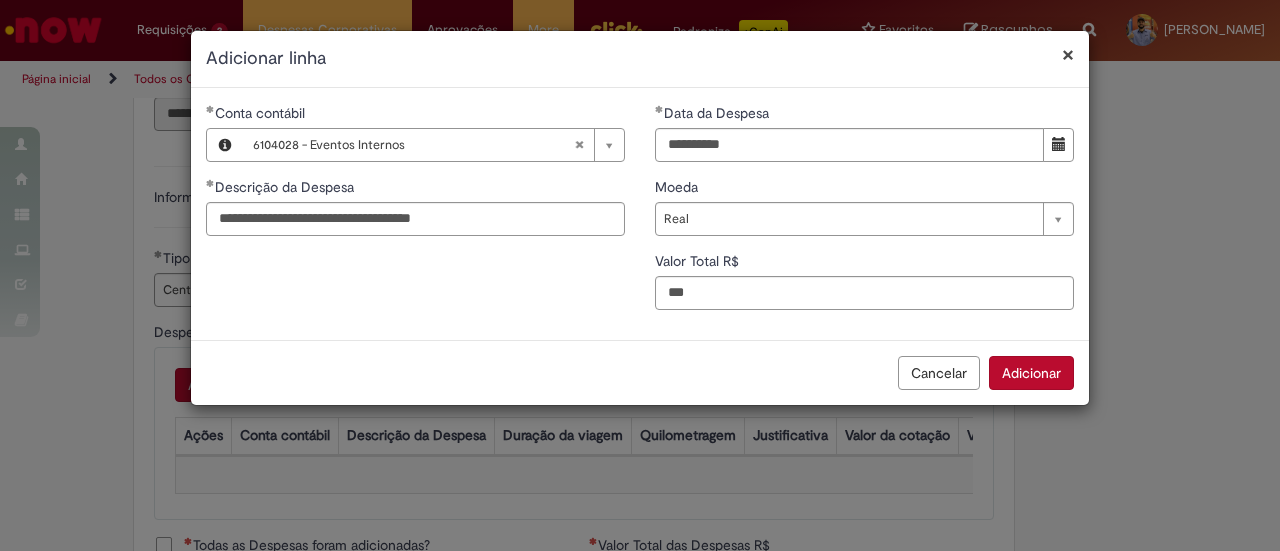 click on "Adicionar" at bounding box center (1031, 373) 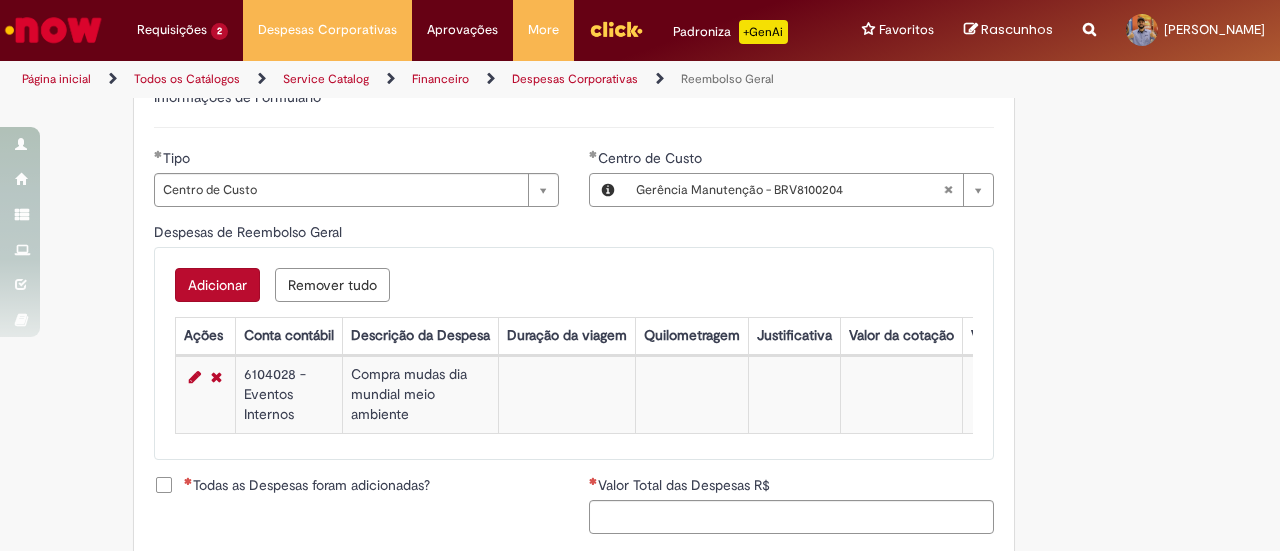 scroll, scrollTop: 800, scrollLeft: 0, axis: vertical 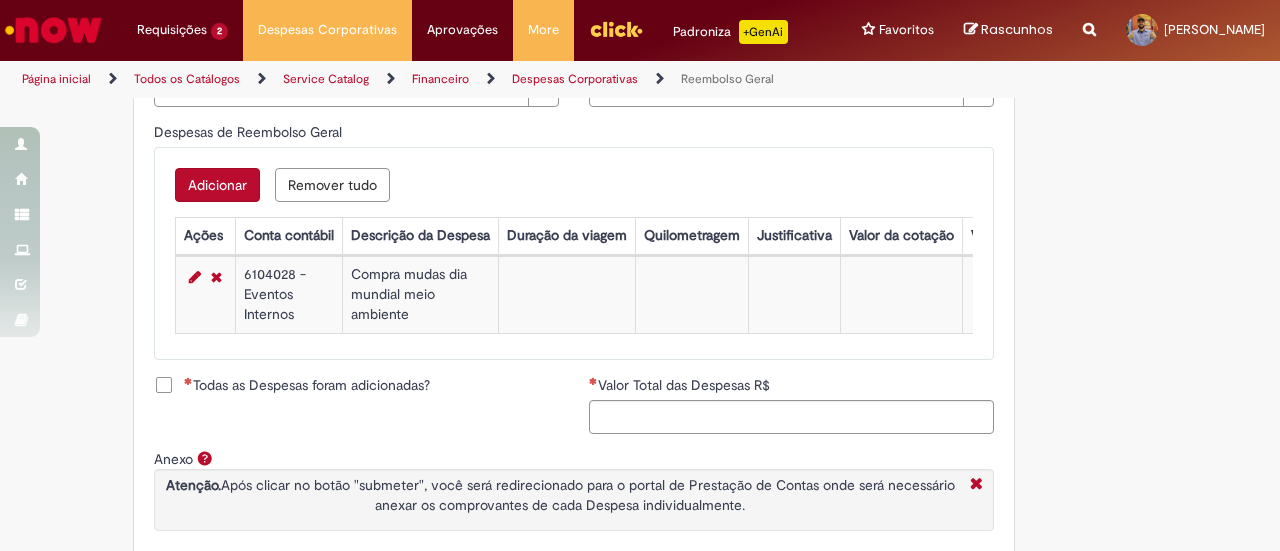 click on "Todas as Despesas foram adicionadas?" at bounding box center (307, 385) 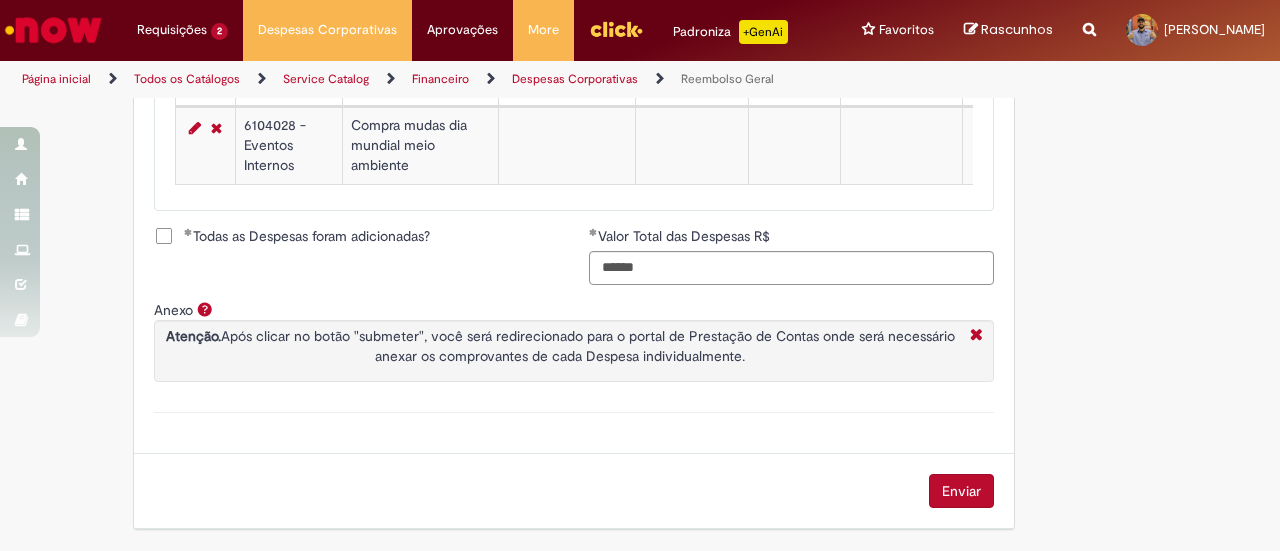 scroll, scrollTop: 977, scrollLeft: 0, axis: vertical 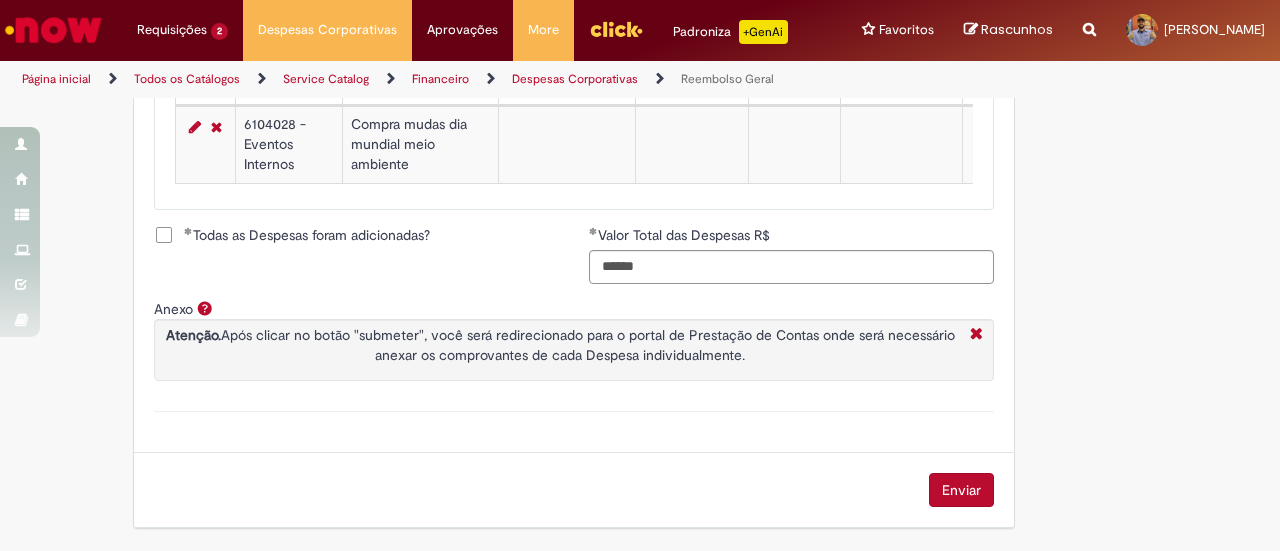 click on "Enviar" at bounding box center (961, 490) 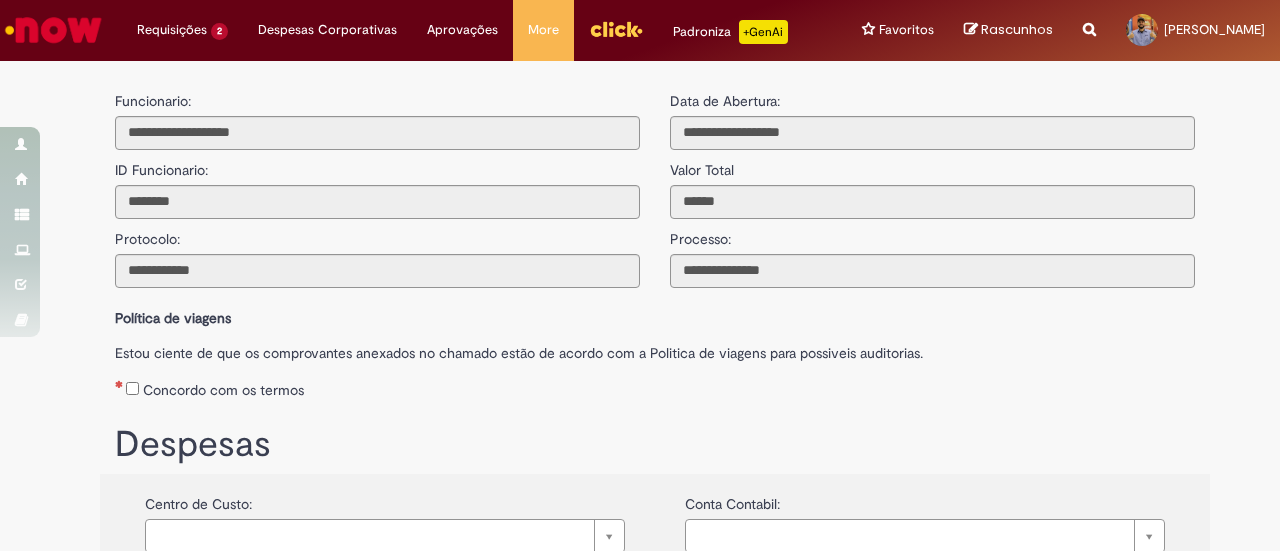 scroll, scrollTop: 0, scrollLeft: 0, axis: both 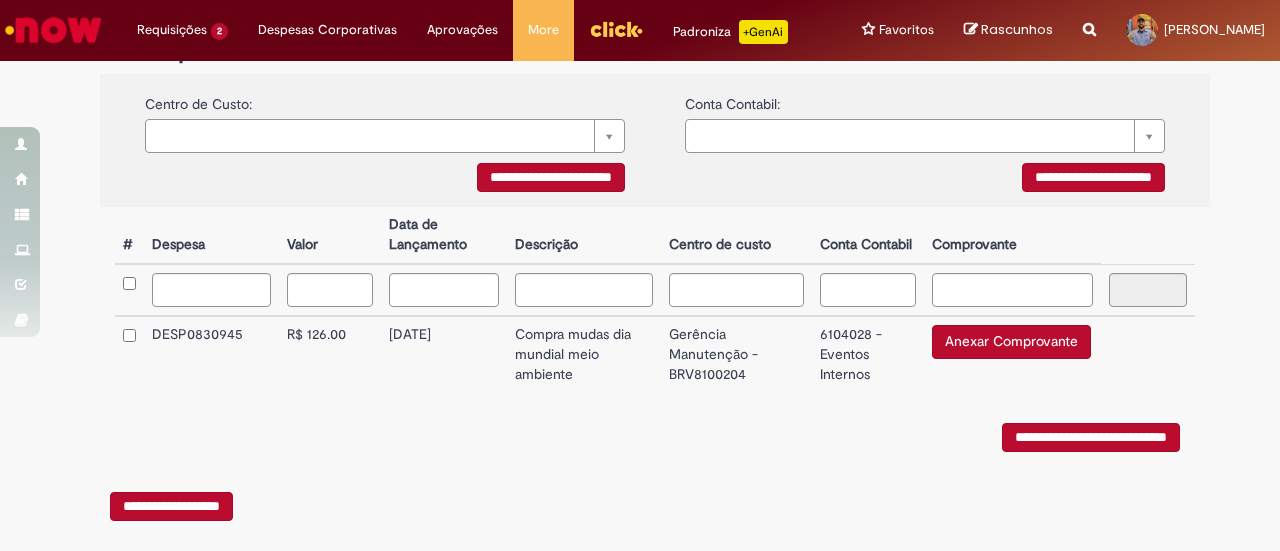 click on "Anexar Comprovante" at bounding box center [1011, 342] 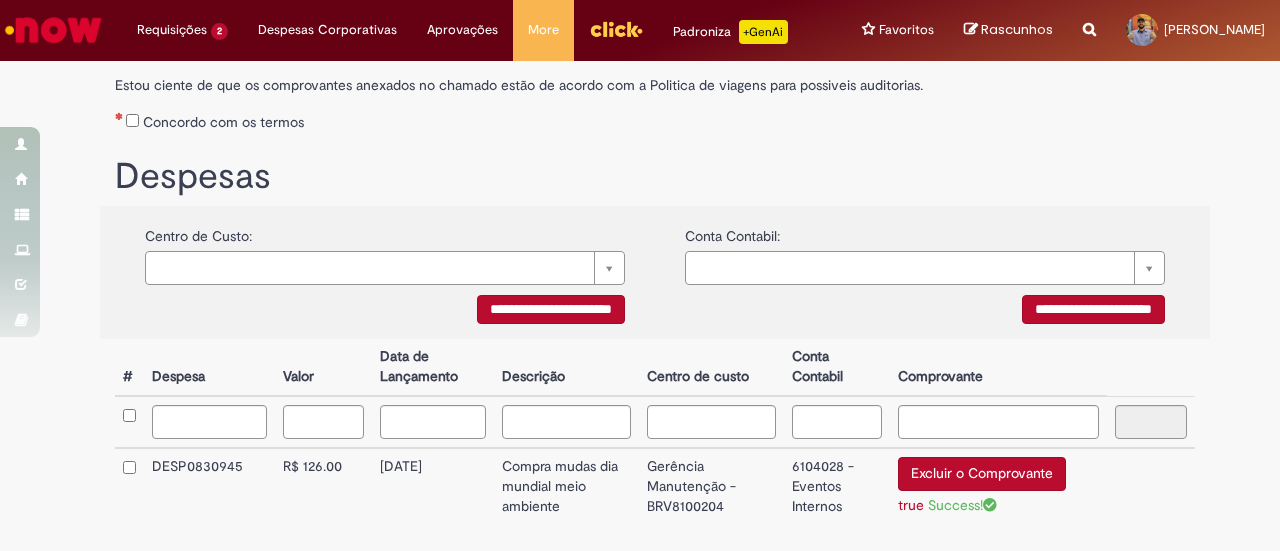 scroll, scrollTop: 300, scrollLeft: 0, axis: vertical 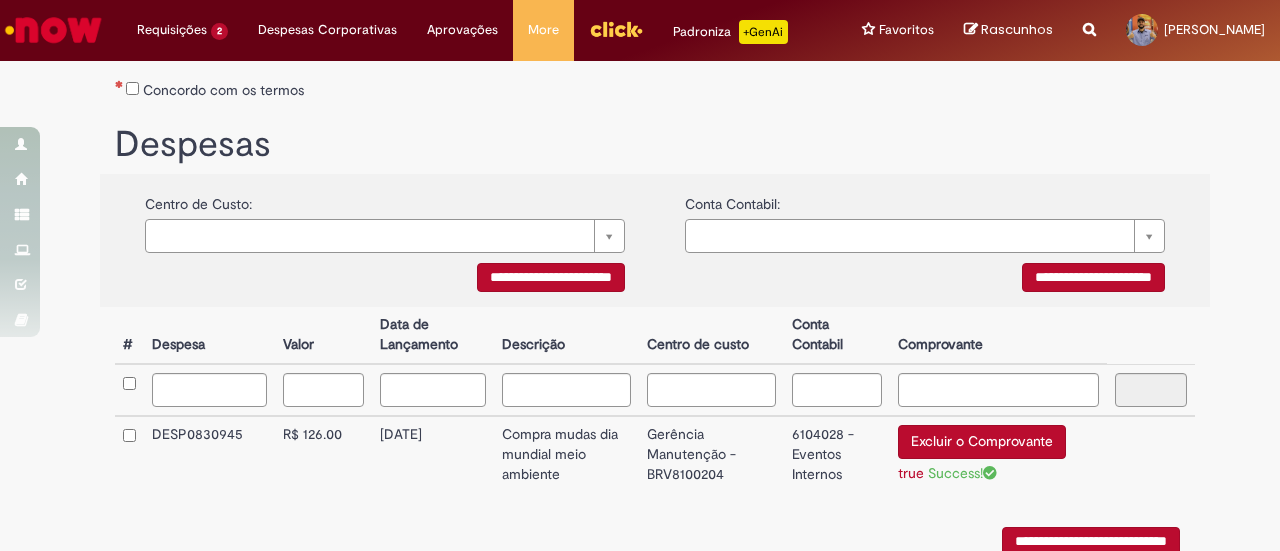click on "Concordo com os termos" at bounding box center [223, 90] 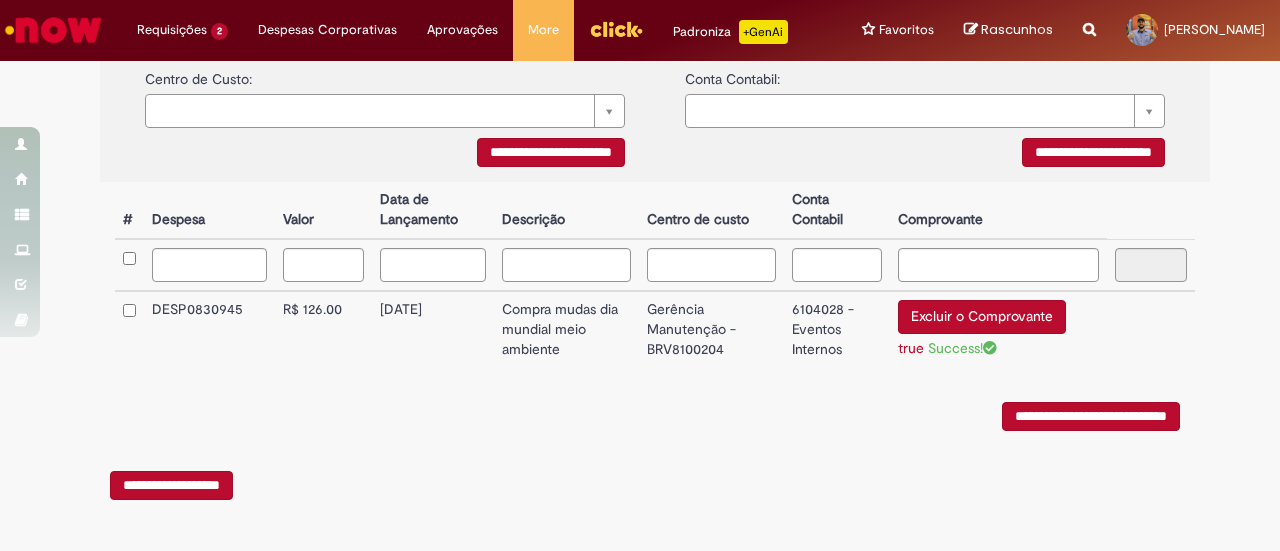 scroll, scrollTop: 431, scrollLeft: 0, axis: vertical 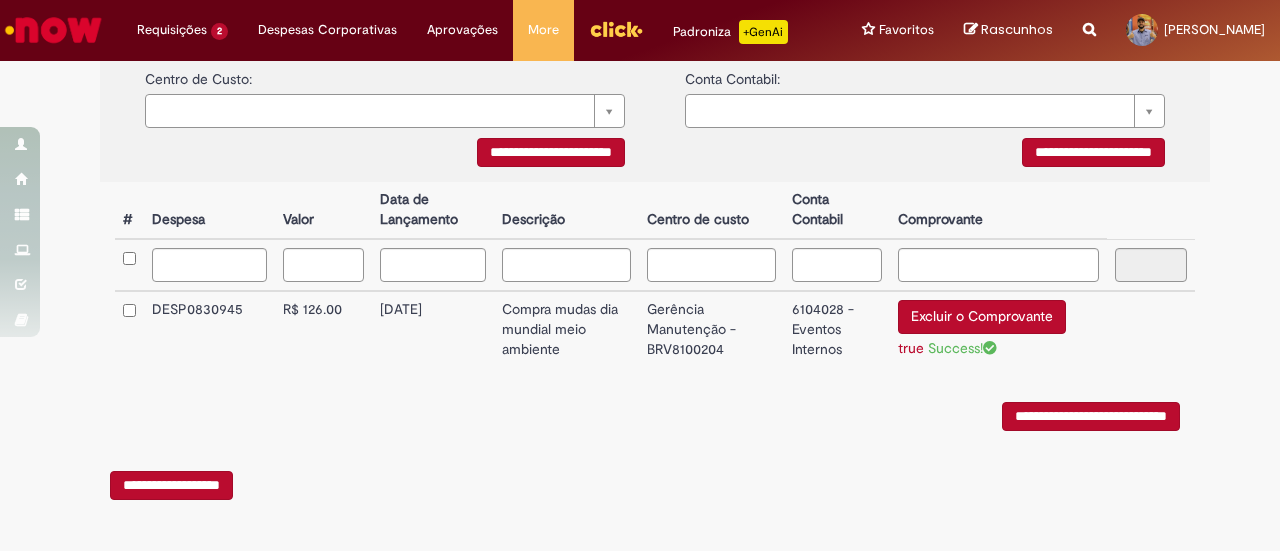 click on "**********" at bounding box center (1091, 416) 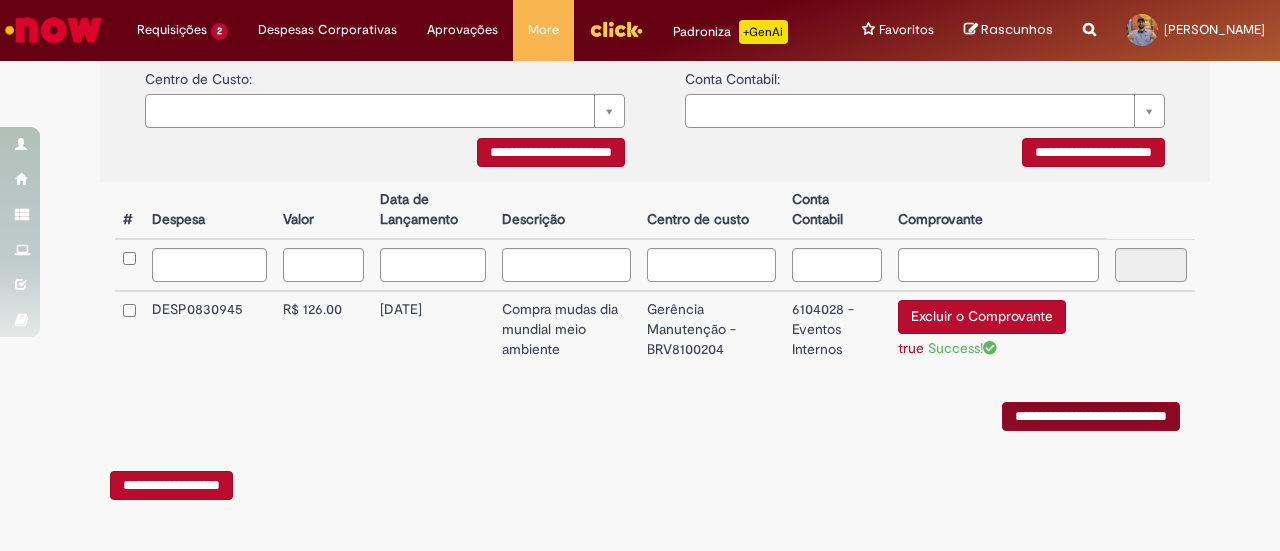 scroll, scrollTop: 0, scrollLeft: 0, axis: both 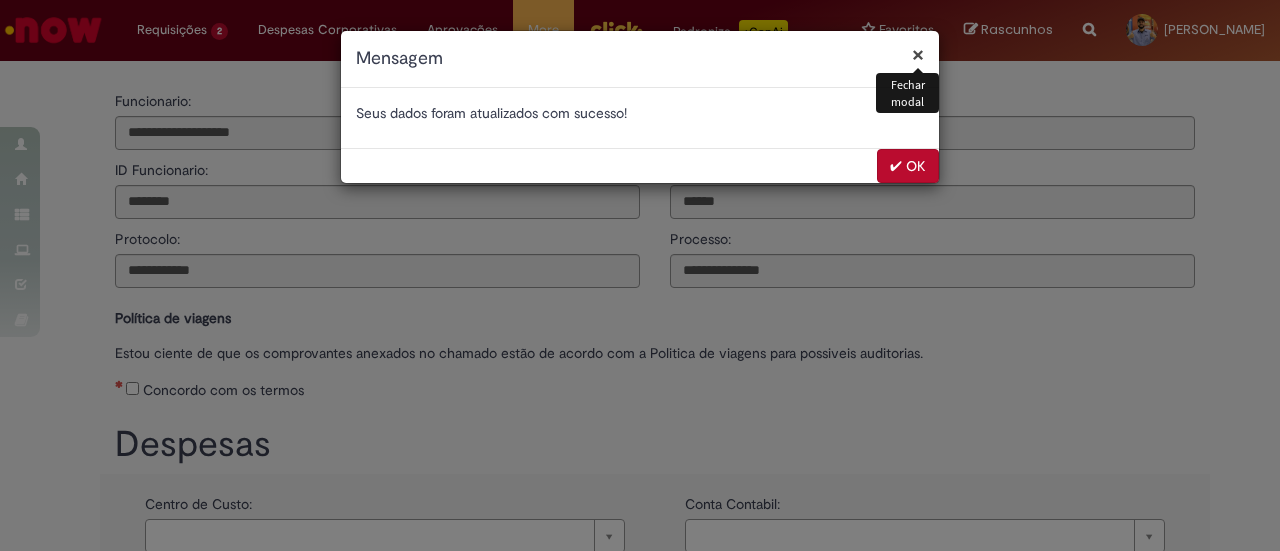 click on "✔ OK" at bounding box center (908, 166) 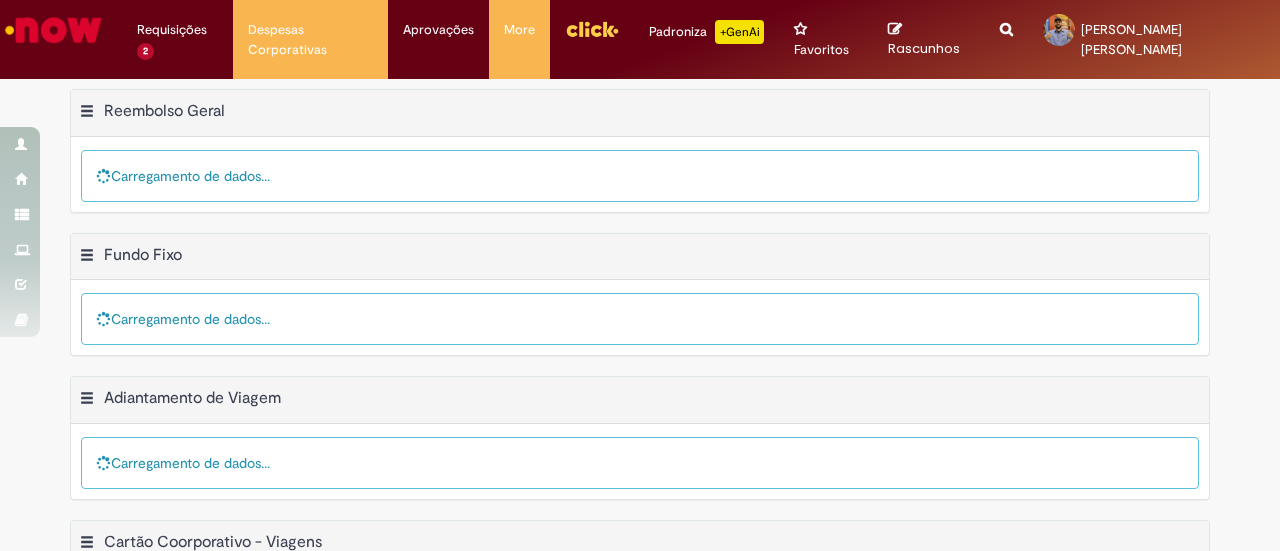 scroll, scrollTop: 0, scrollLeft: 0, axis: both 